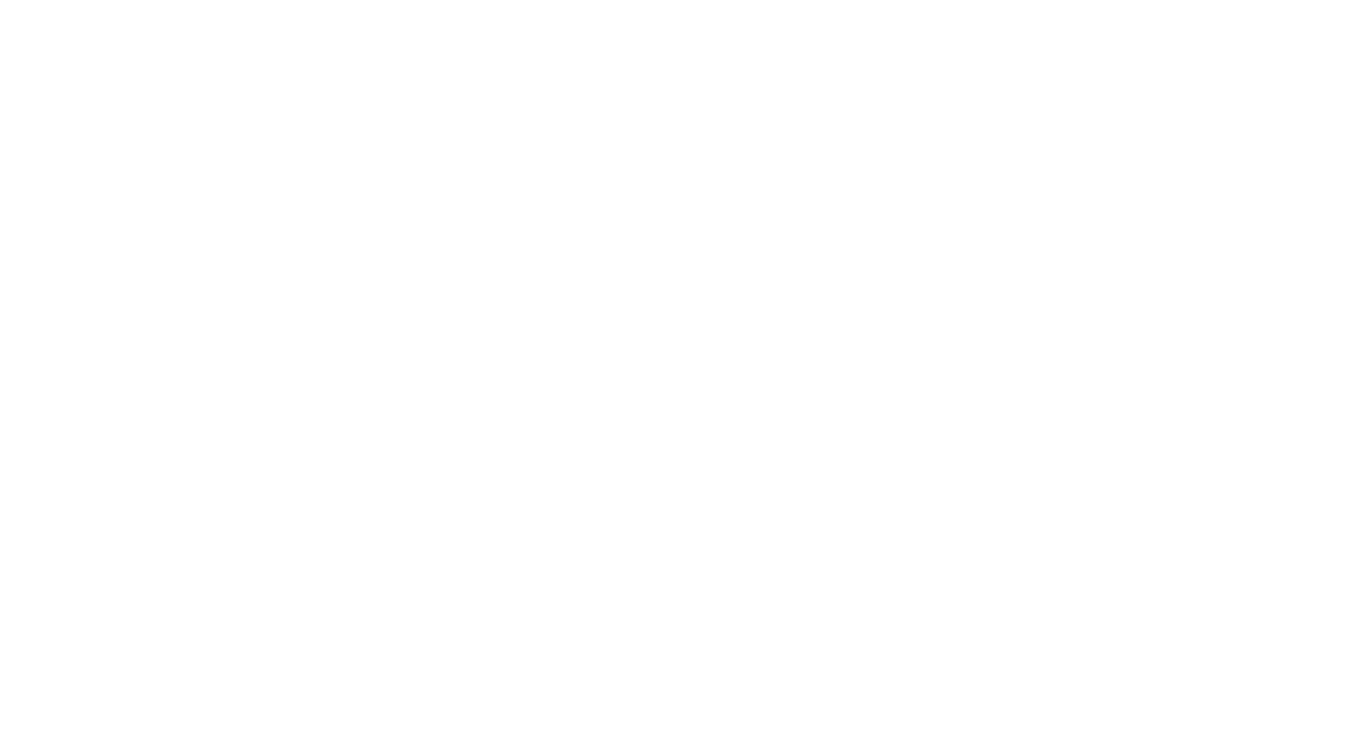 scroll, scrollTop: 0, scrollLeft: 0, axis: both 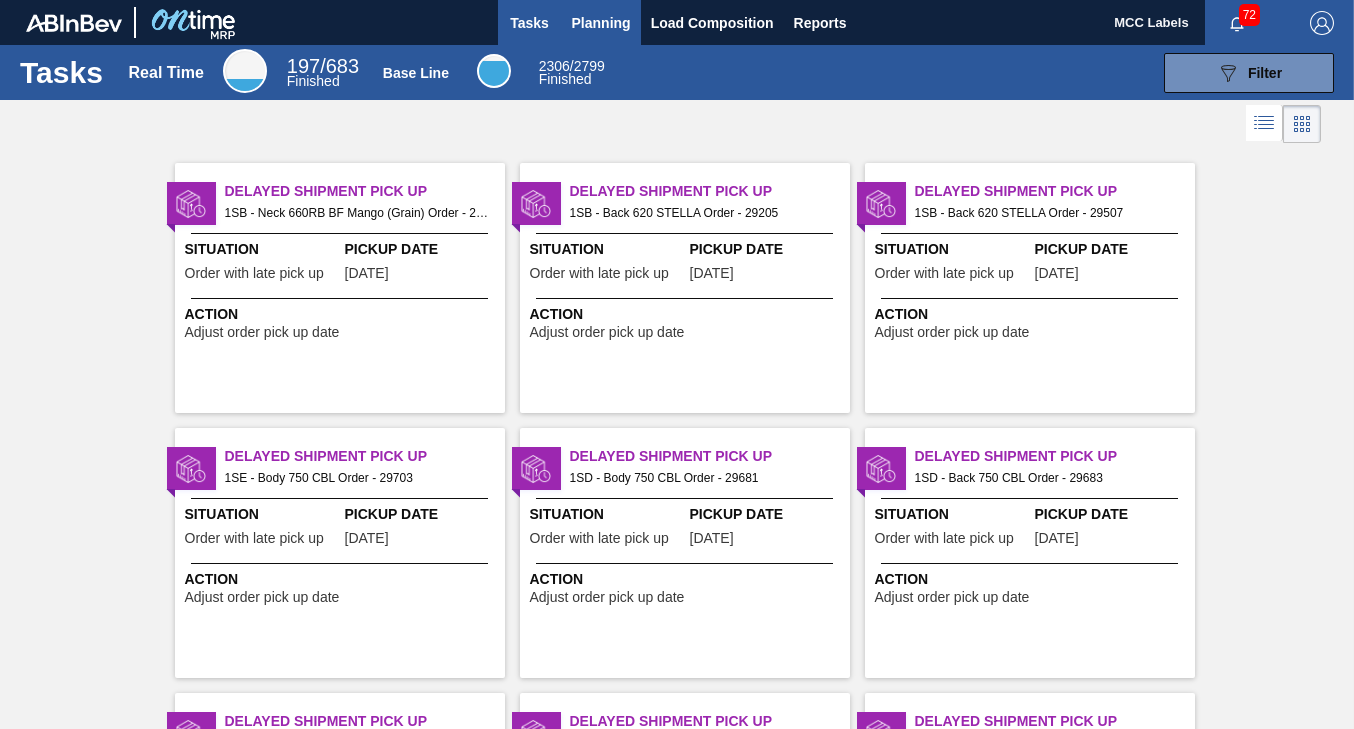 click on "Planning" at bounding box center [601, 23] 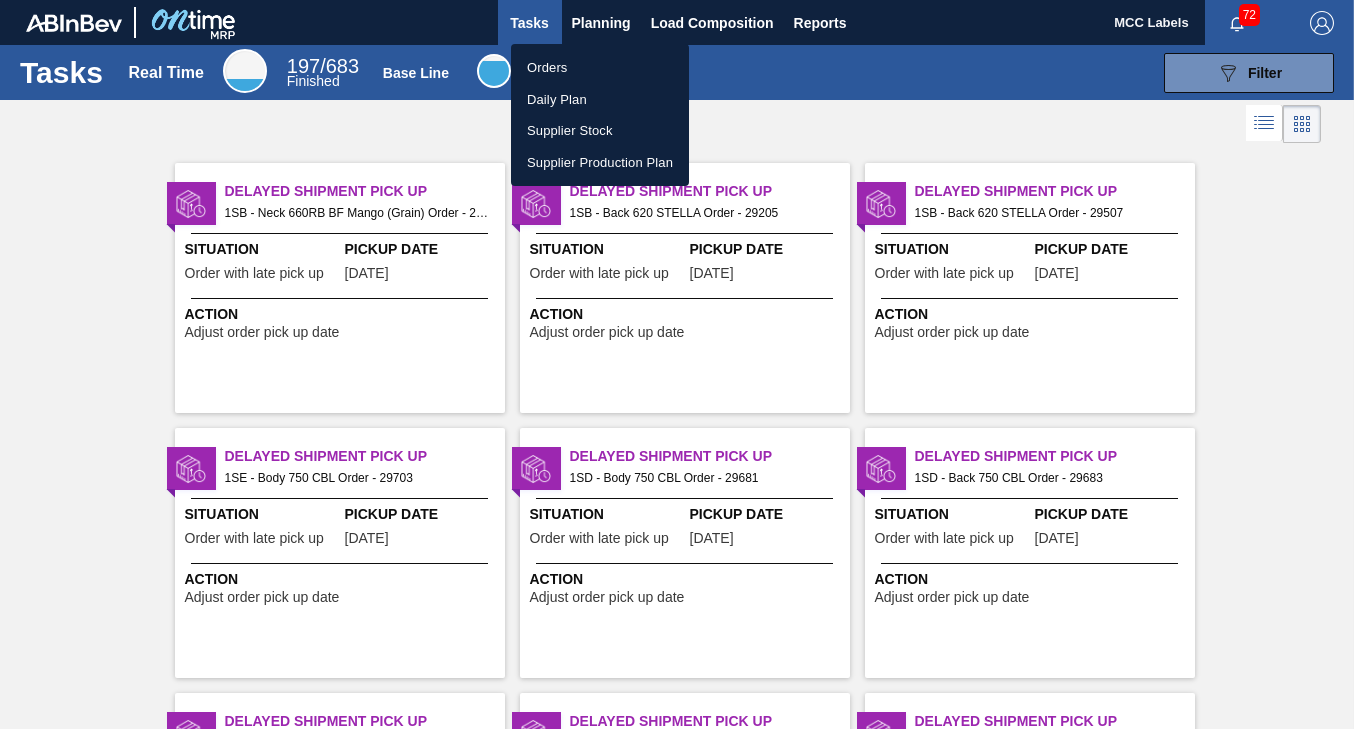 click on "Orders" at bounding box center [600, 68] 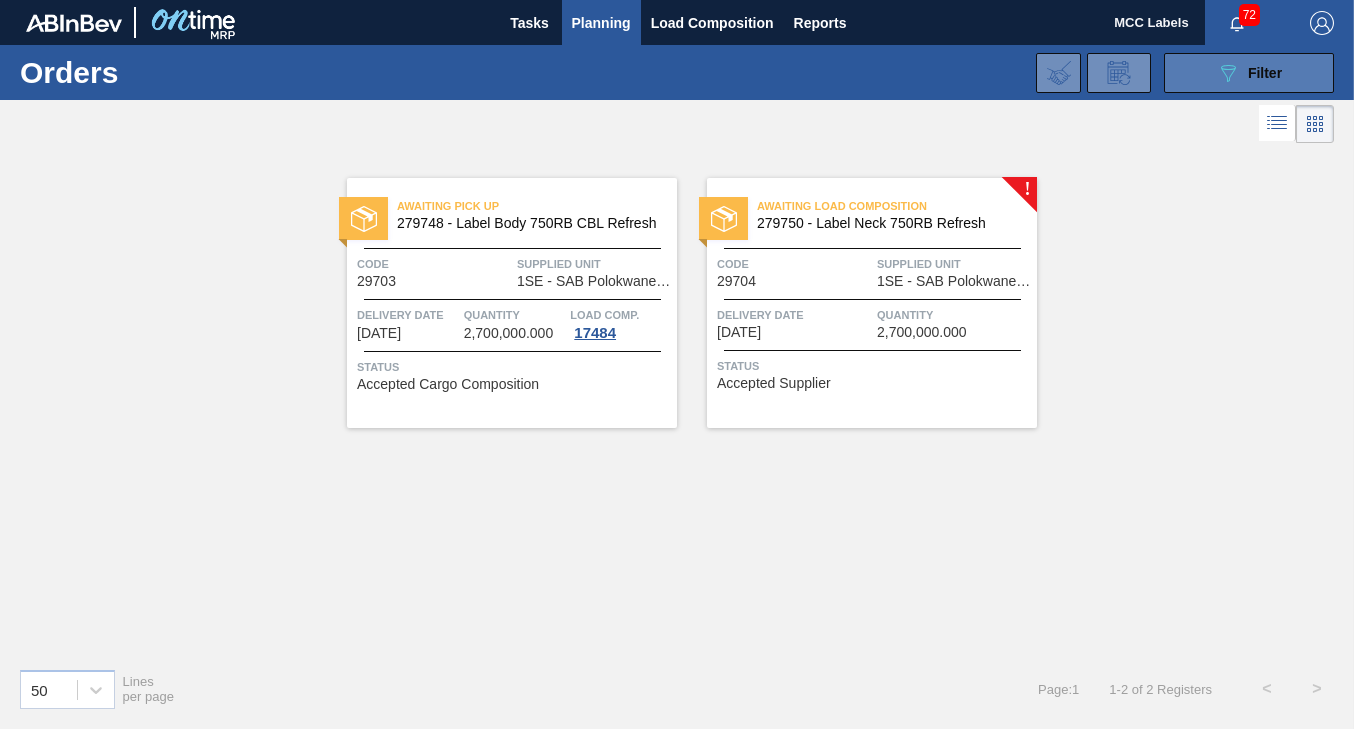 click on "089F7B8B-B2A5-4AFE-B5C0-19BA573D28AC Filter" at bounding box center [1249, 73] 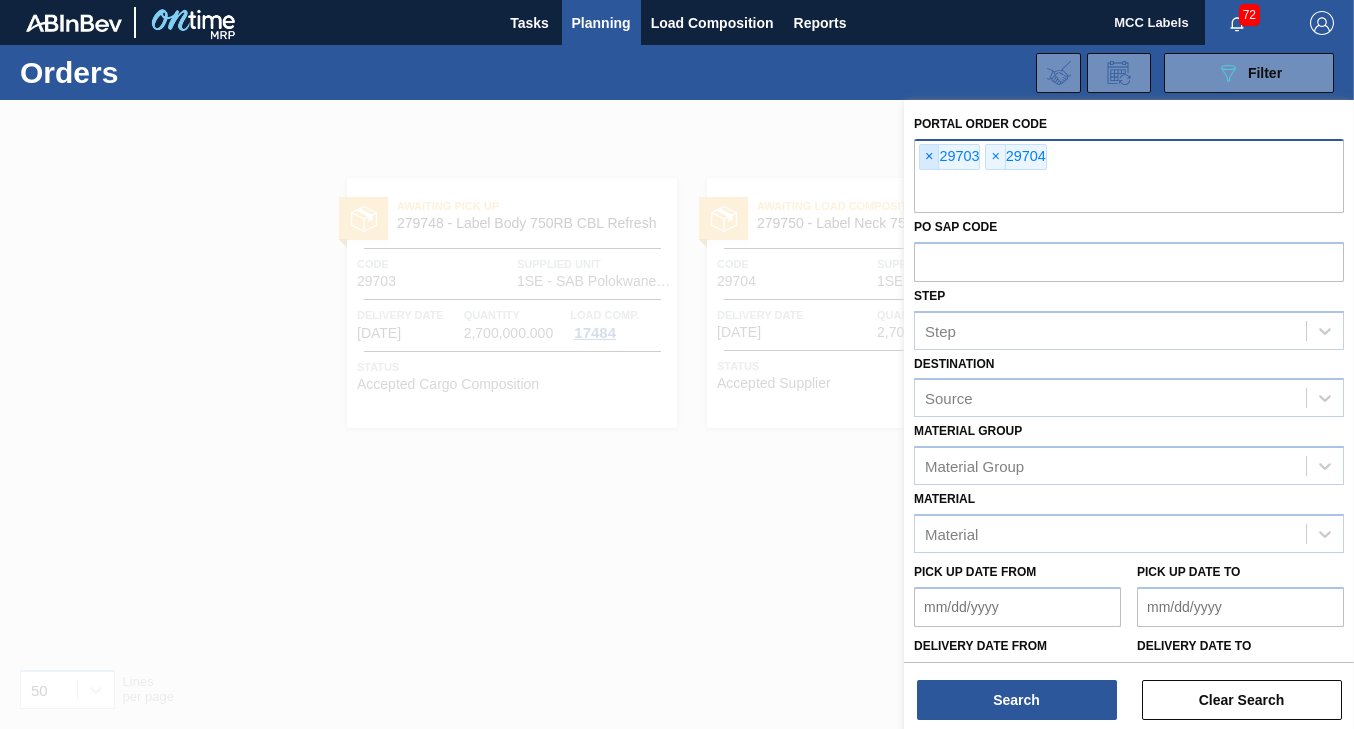 click on "×" at bounding box center (929, 157) 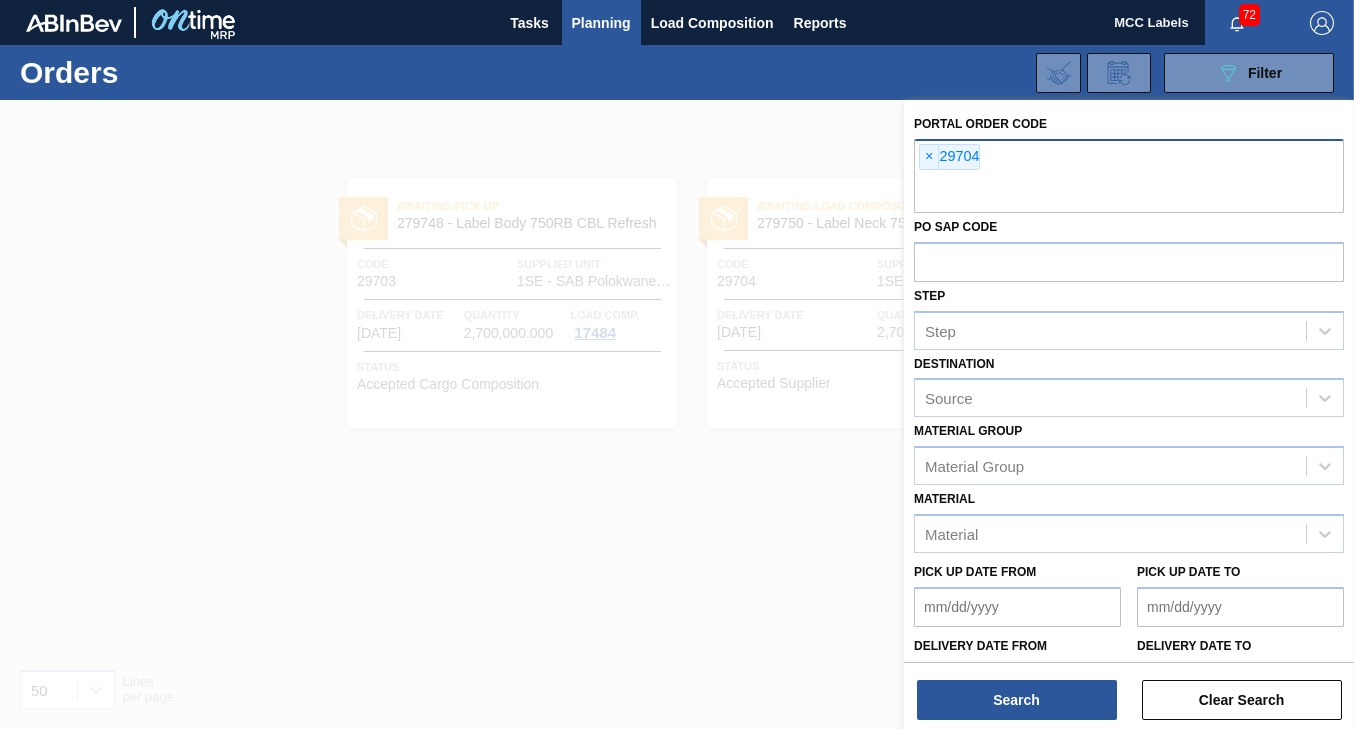 click on "×" at bounding box center [929, 157] 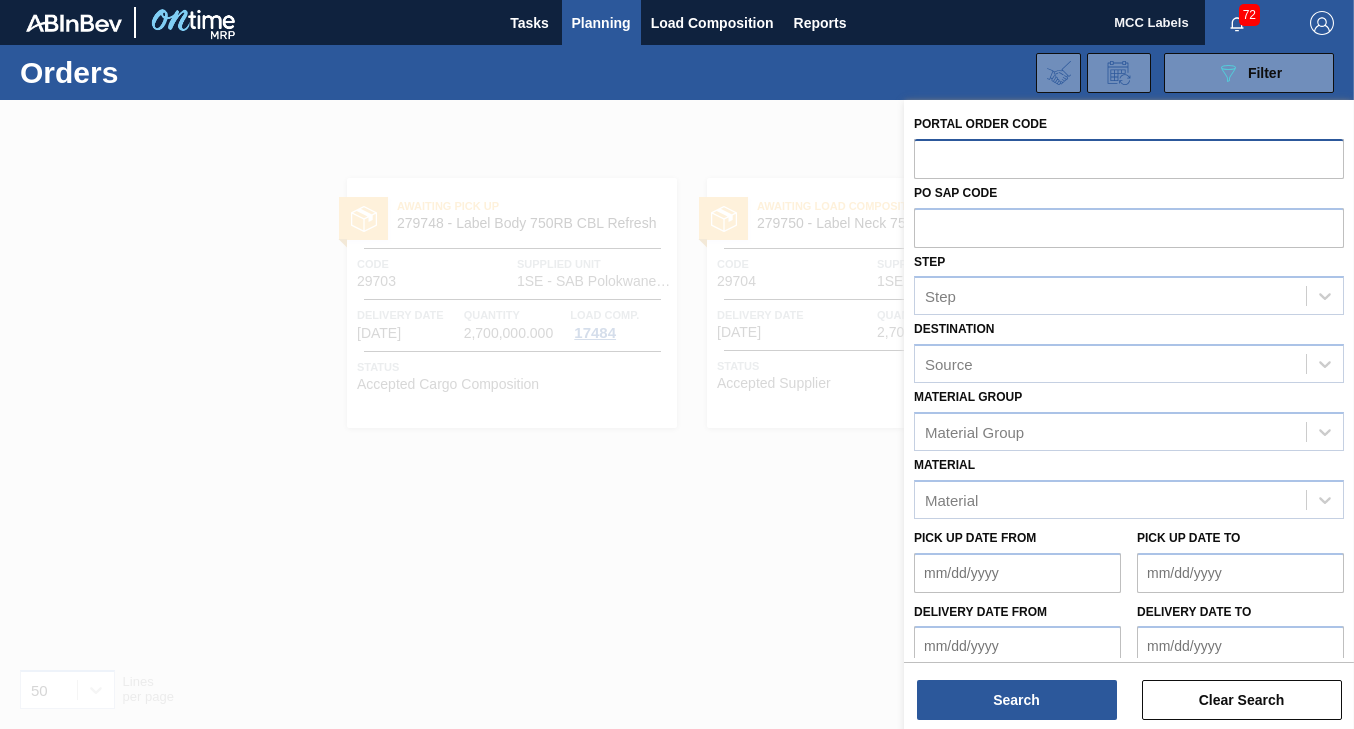 click at bounding box center (1129, 158) 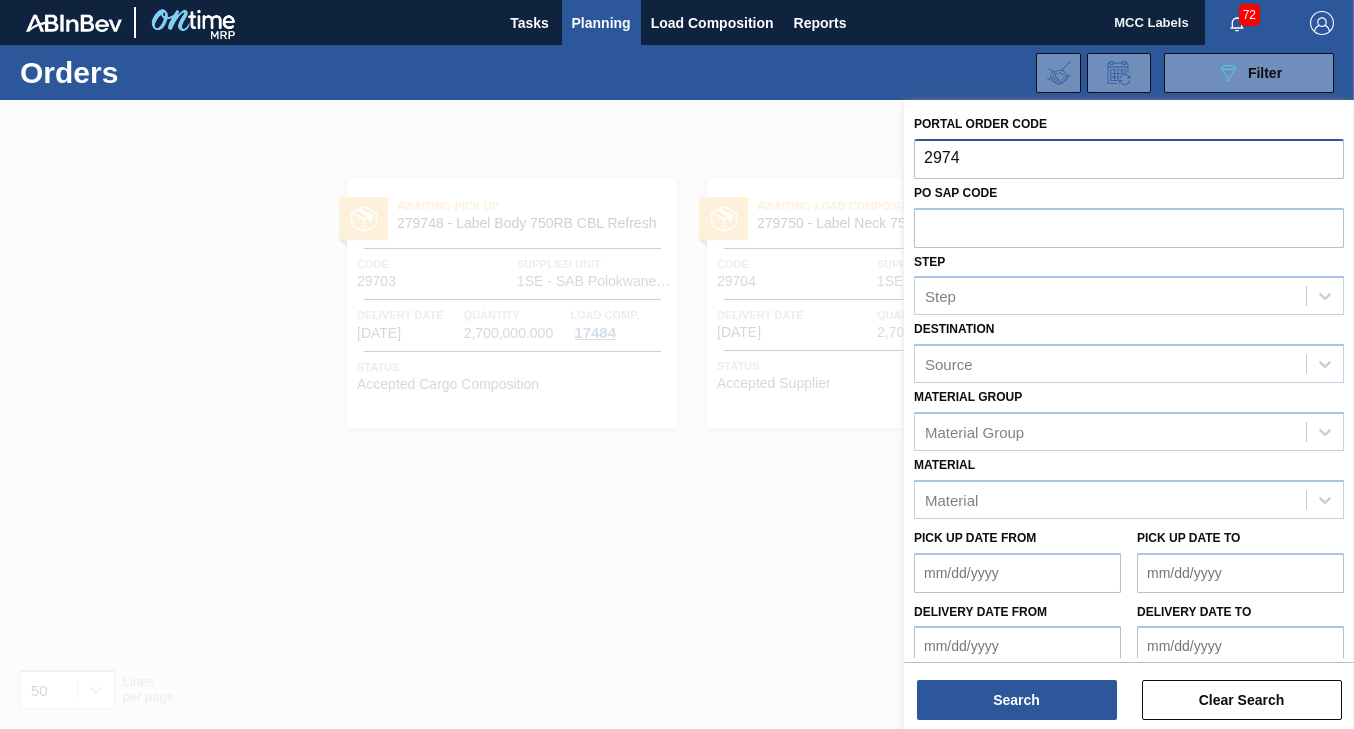 type on "29742" 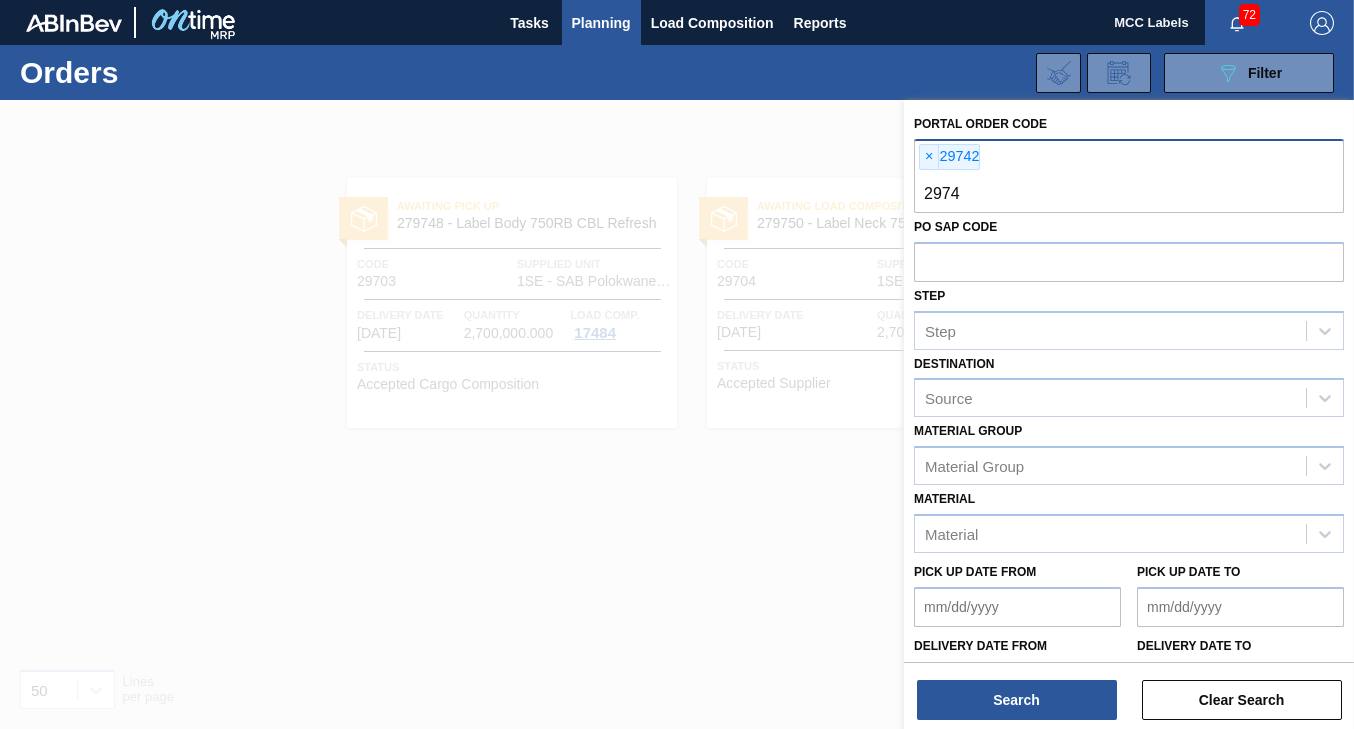 type on "29743" 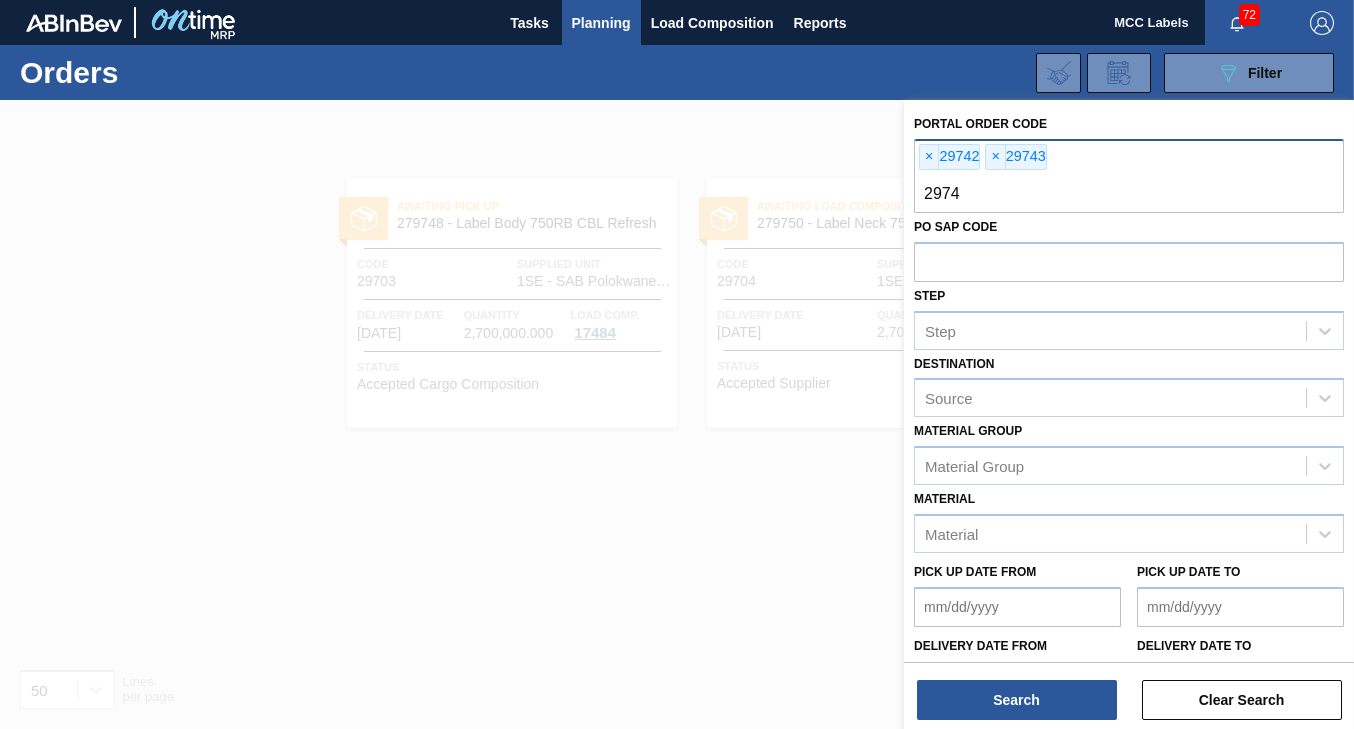 type on "29745" 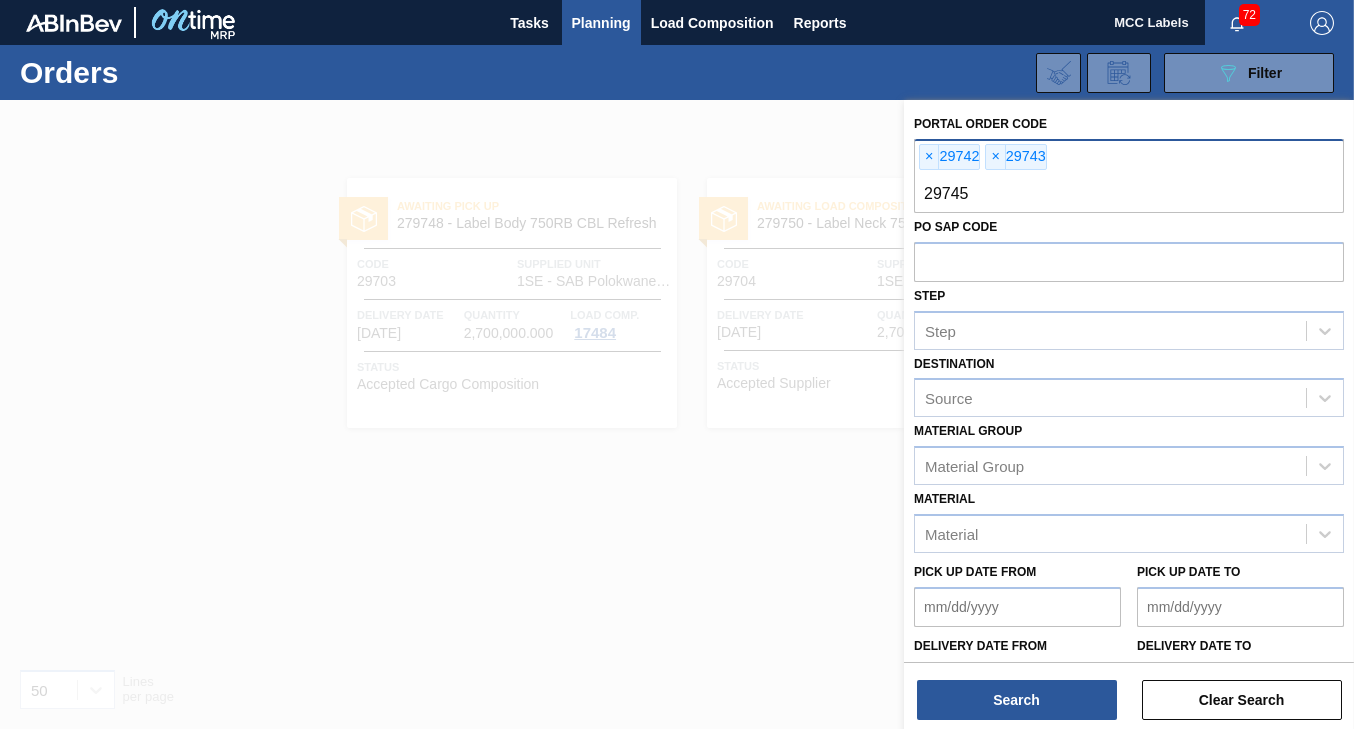 type 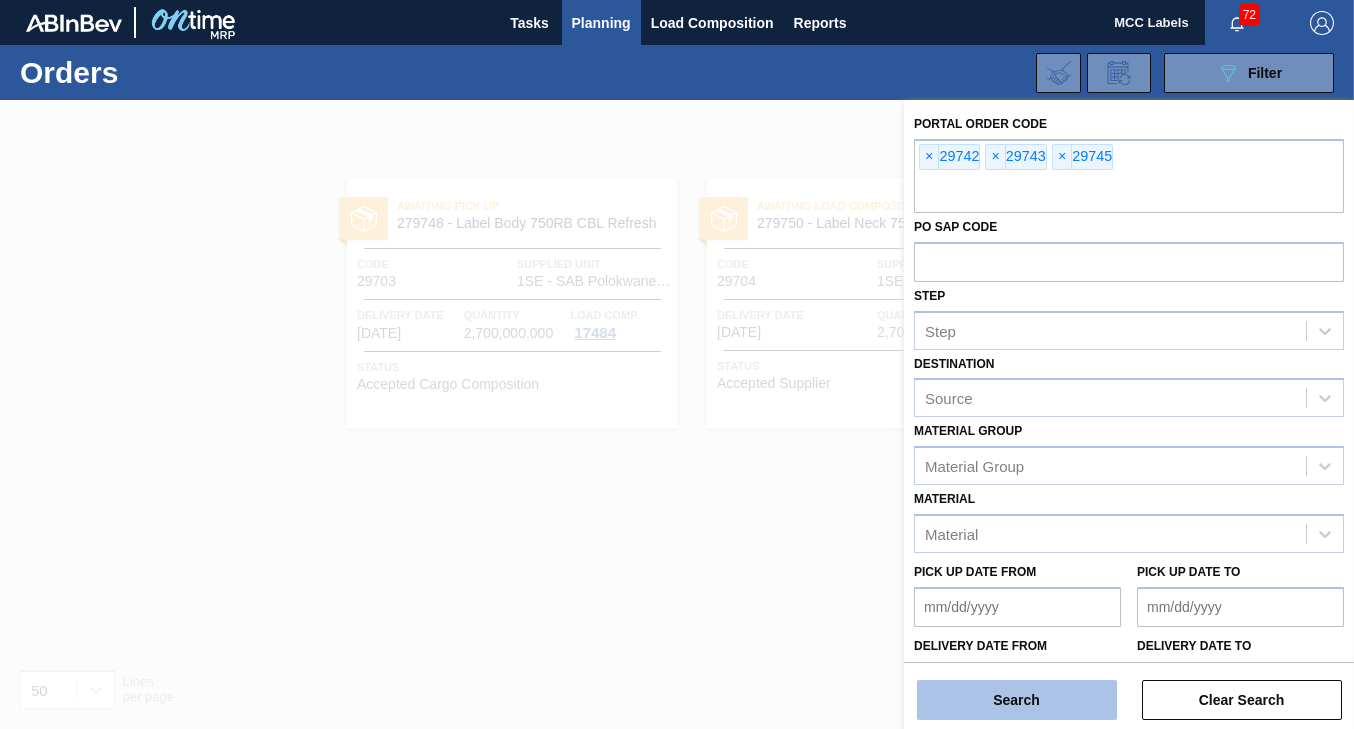 click on "Search" at bounding box center (1017, 700) 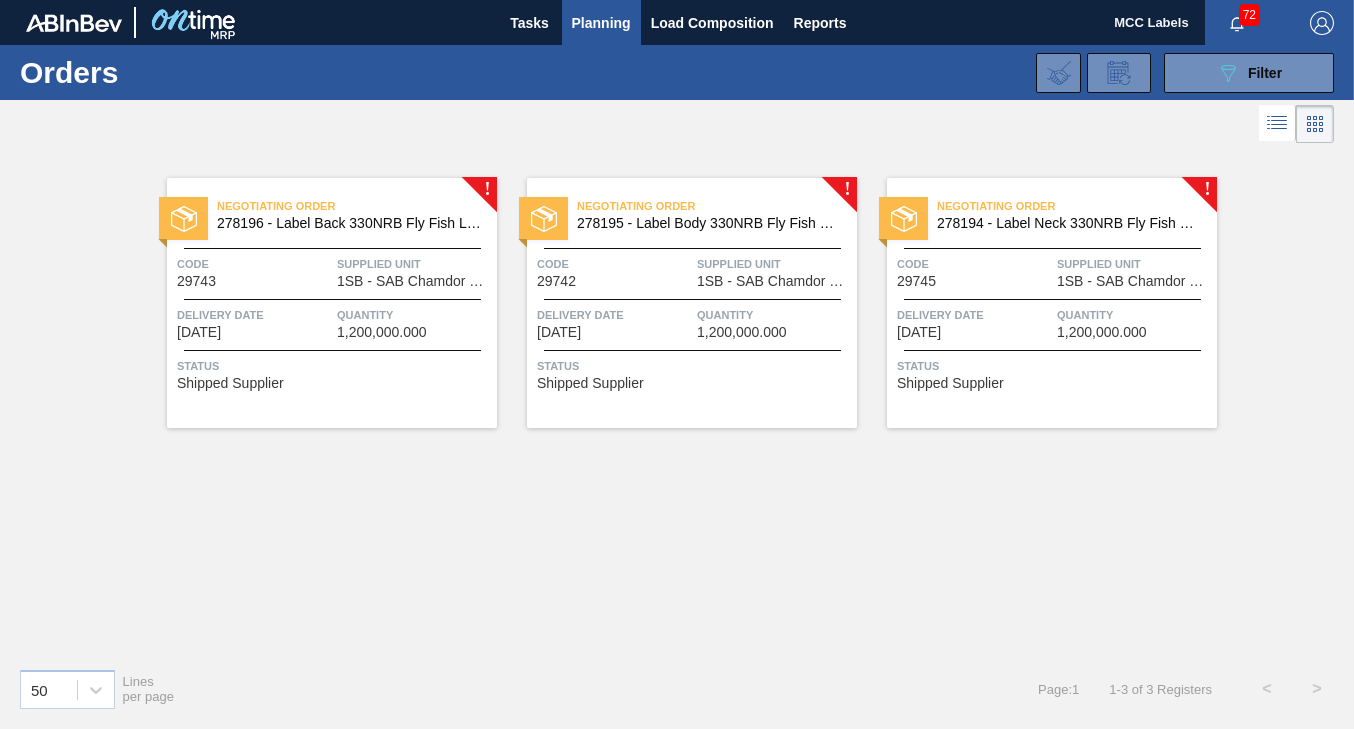 click on "1SB - SAB Chamdor Brewery" at bounding box center (414, 281) 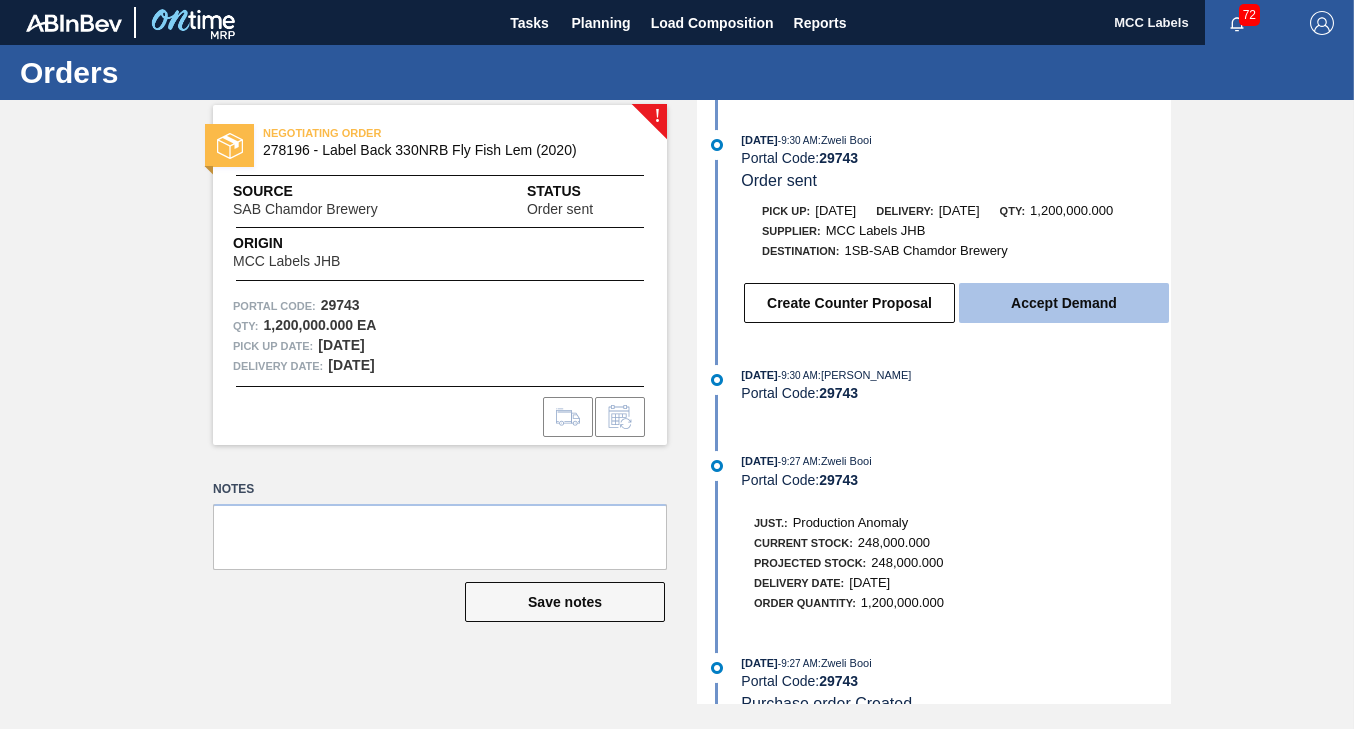 click on "Accept Demand" at bounding box center (1064, 303) 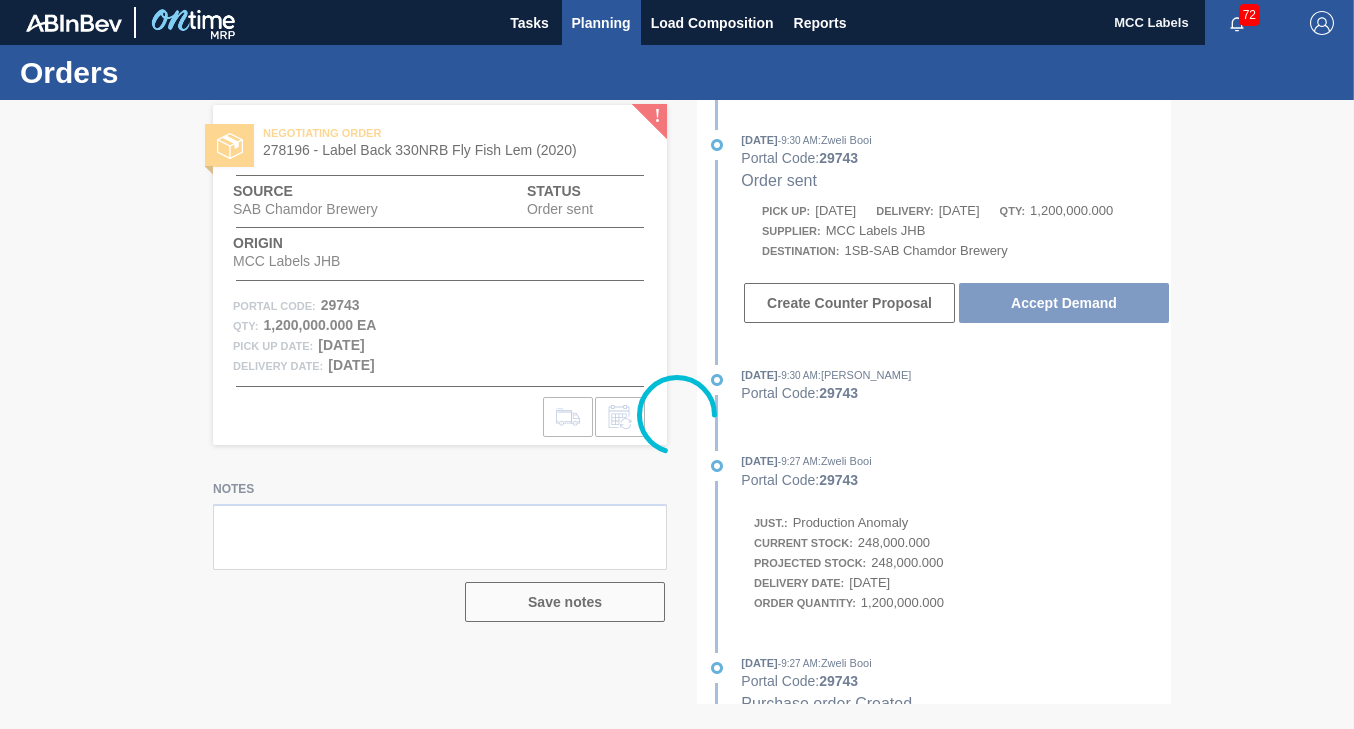 click on "Planning" at bounding box center [601, 23] 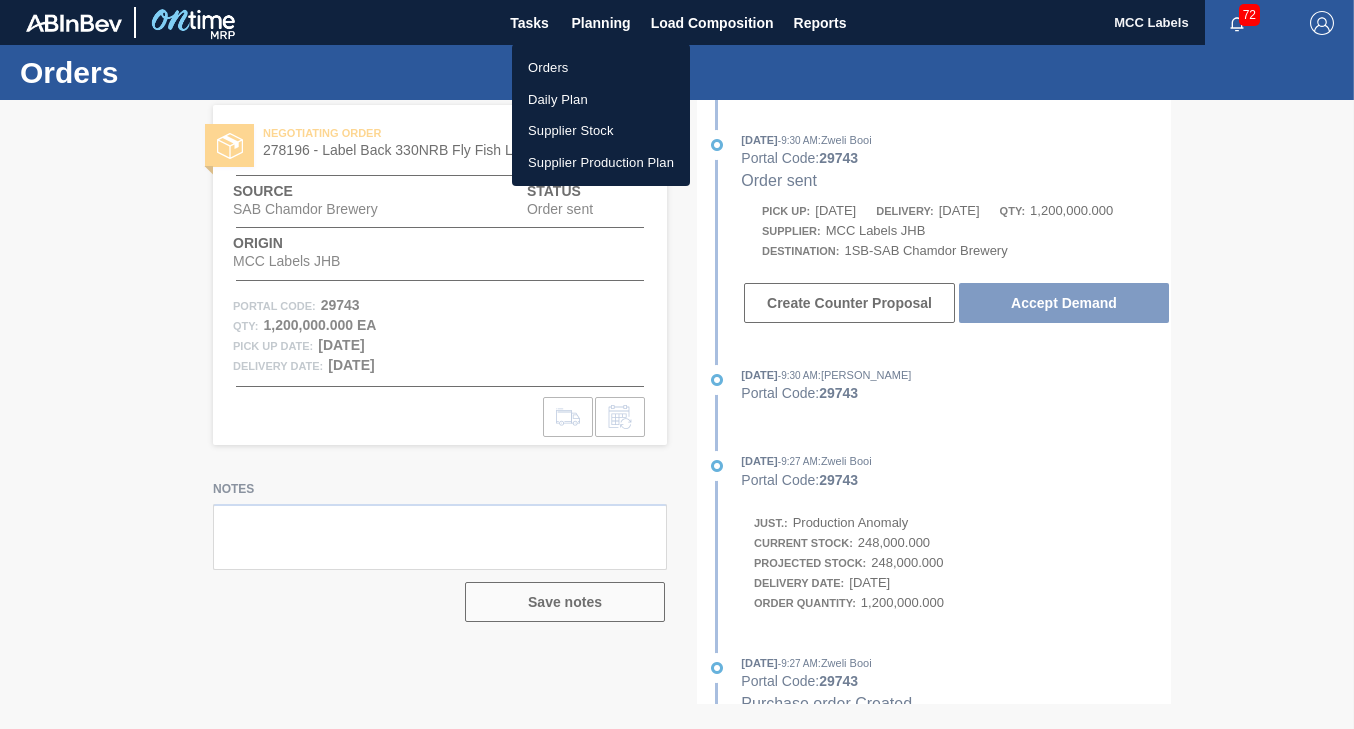 click on "Orders" at bounding box center (601, 68) 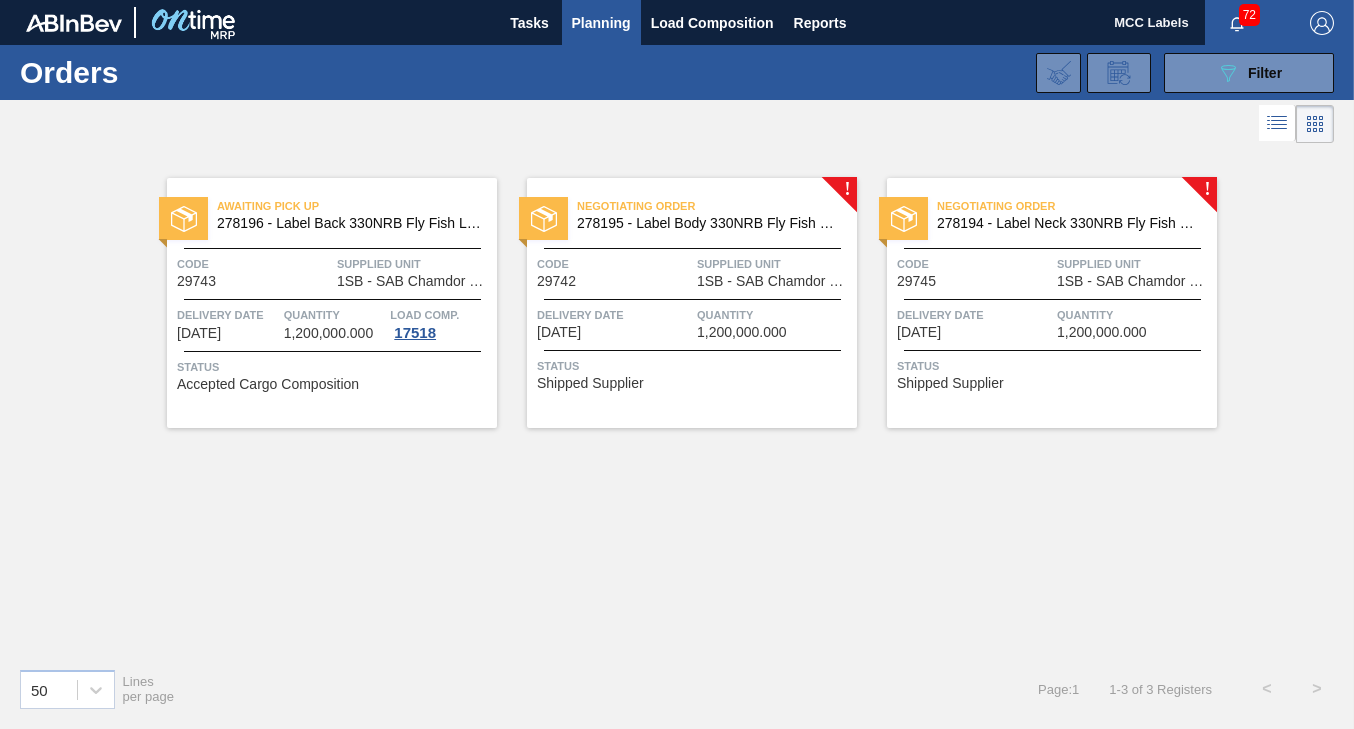 click on "Delivery Date [DATE] Quantity 1,200,000.000" at bounding box center [692, 322] 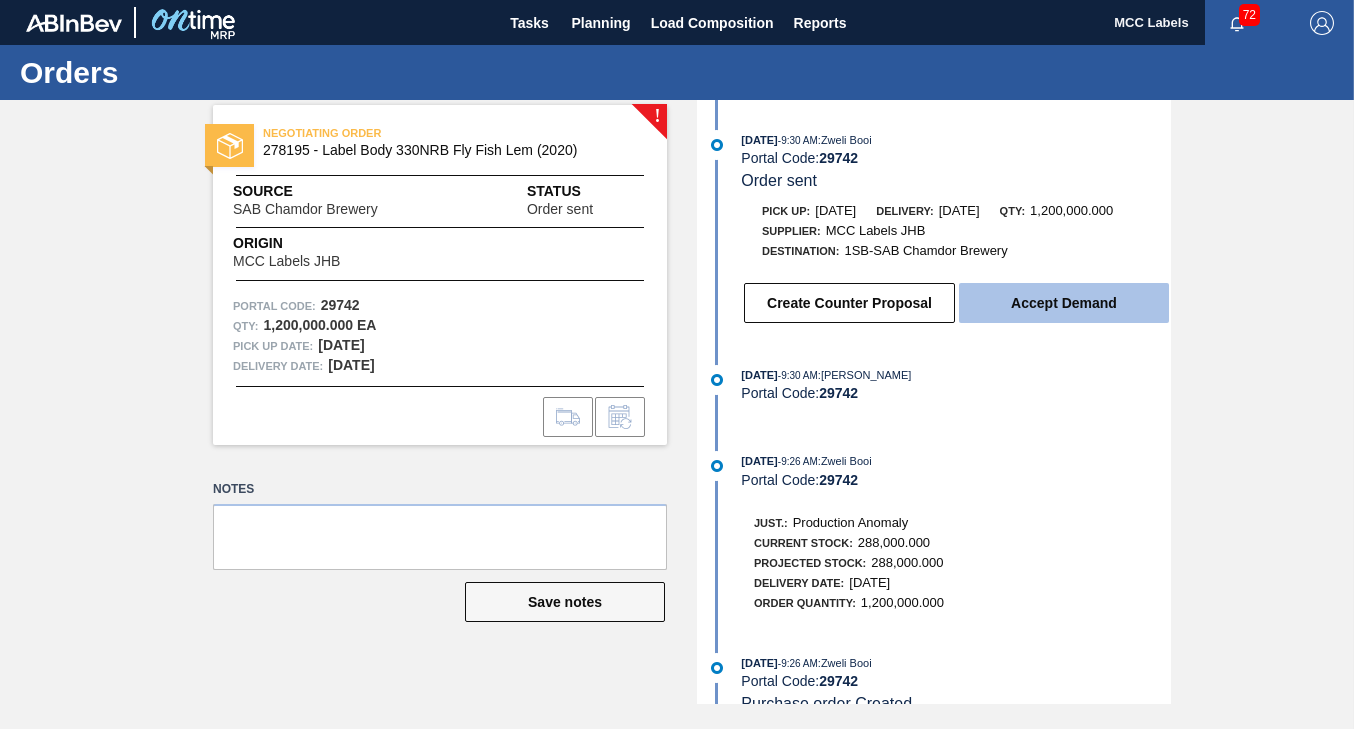 click on "Accept Demand" at bounding box center [1064, 303] 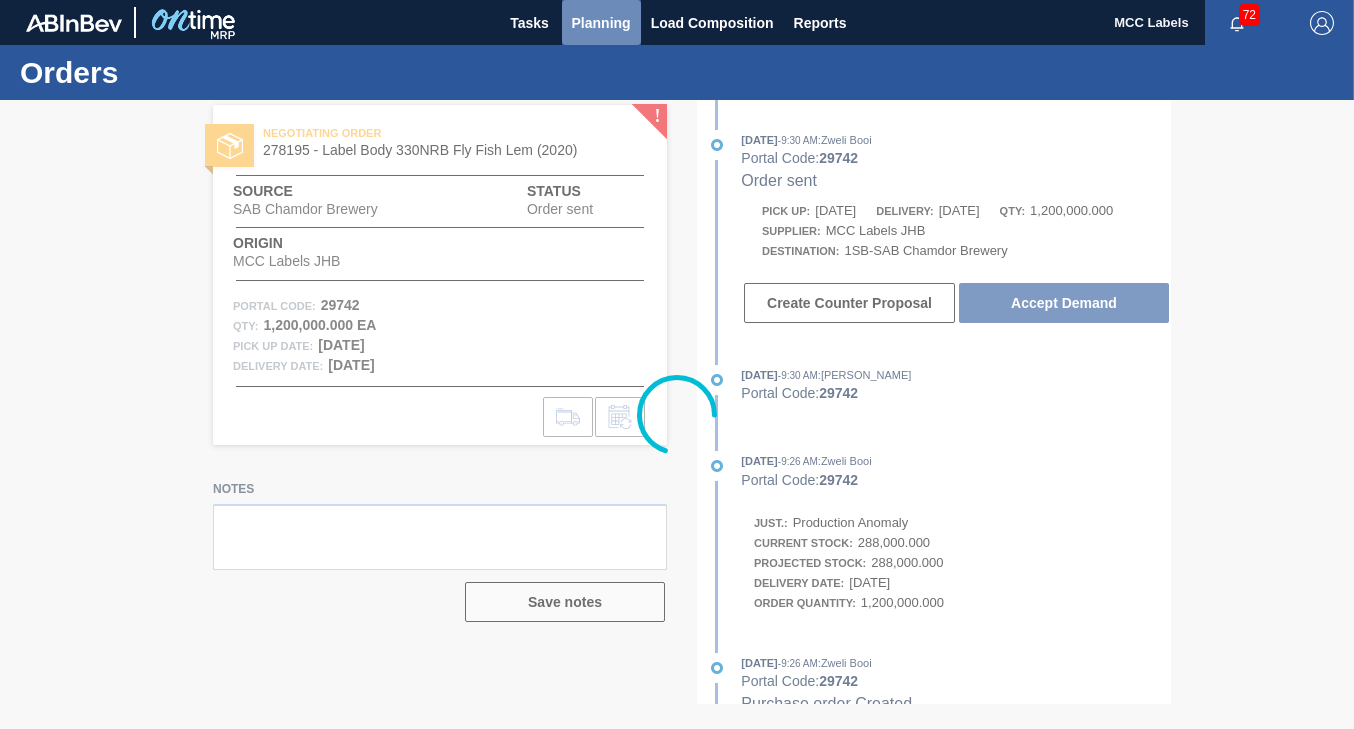 click on "Planning" at bounding box center [601, 23] 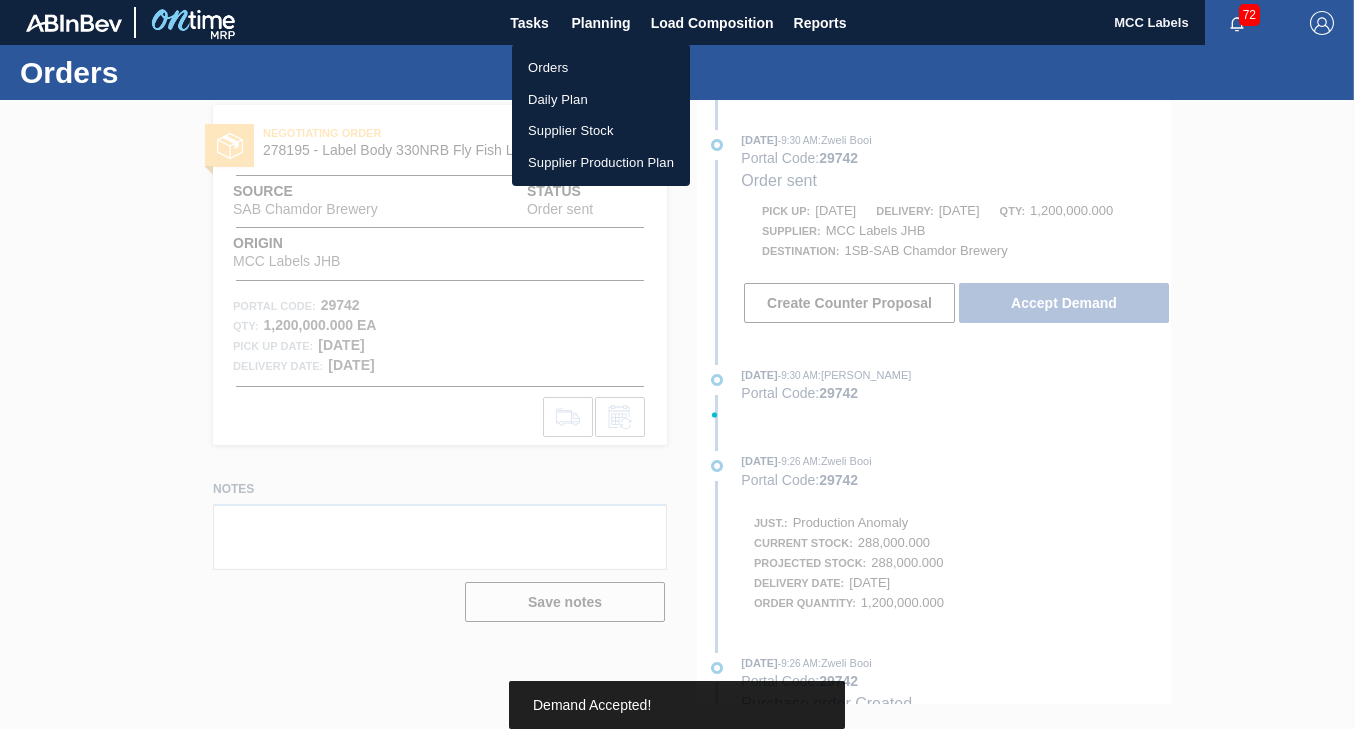 click on "Orders" at bounding box center (601, 68) 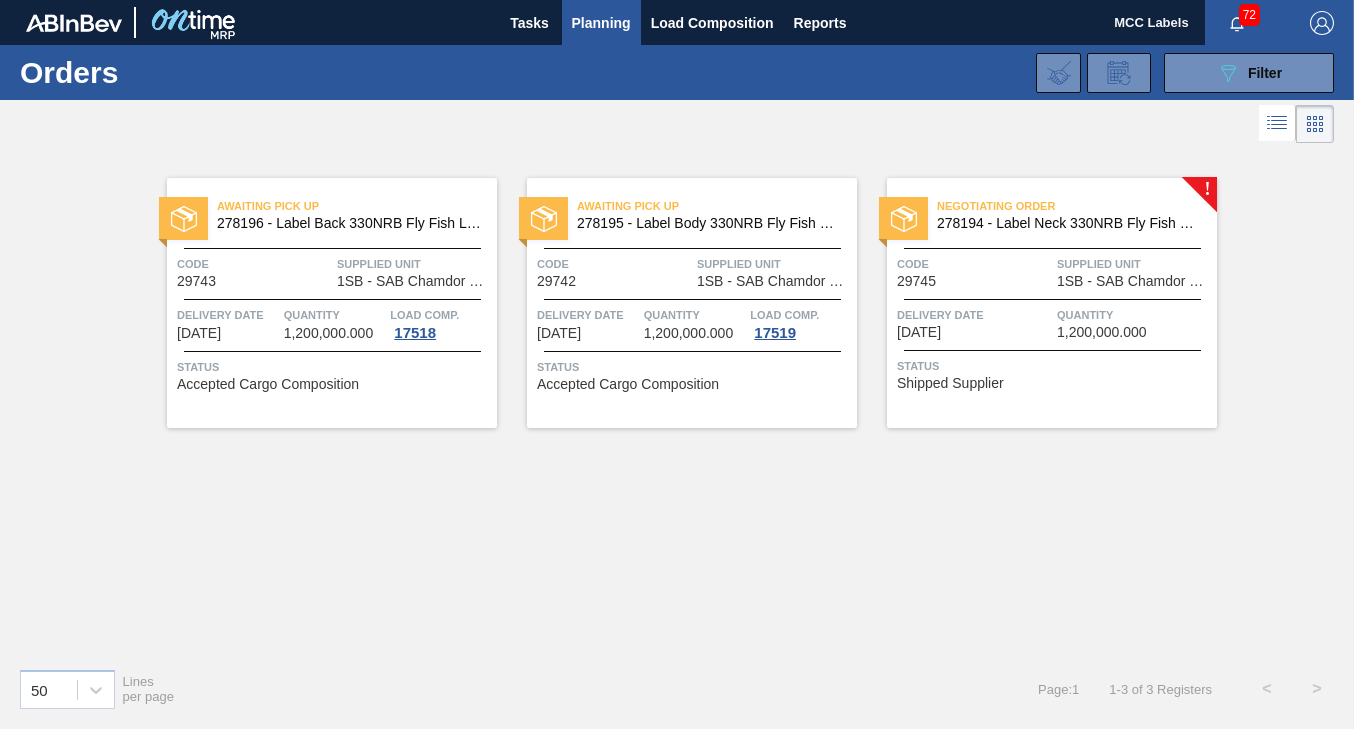 click on "Quantity 1,200,000.000" at bounding box center (1134, 322) 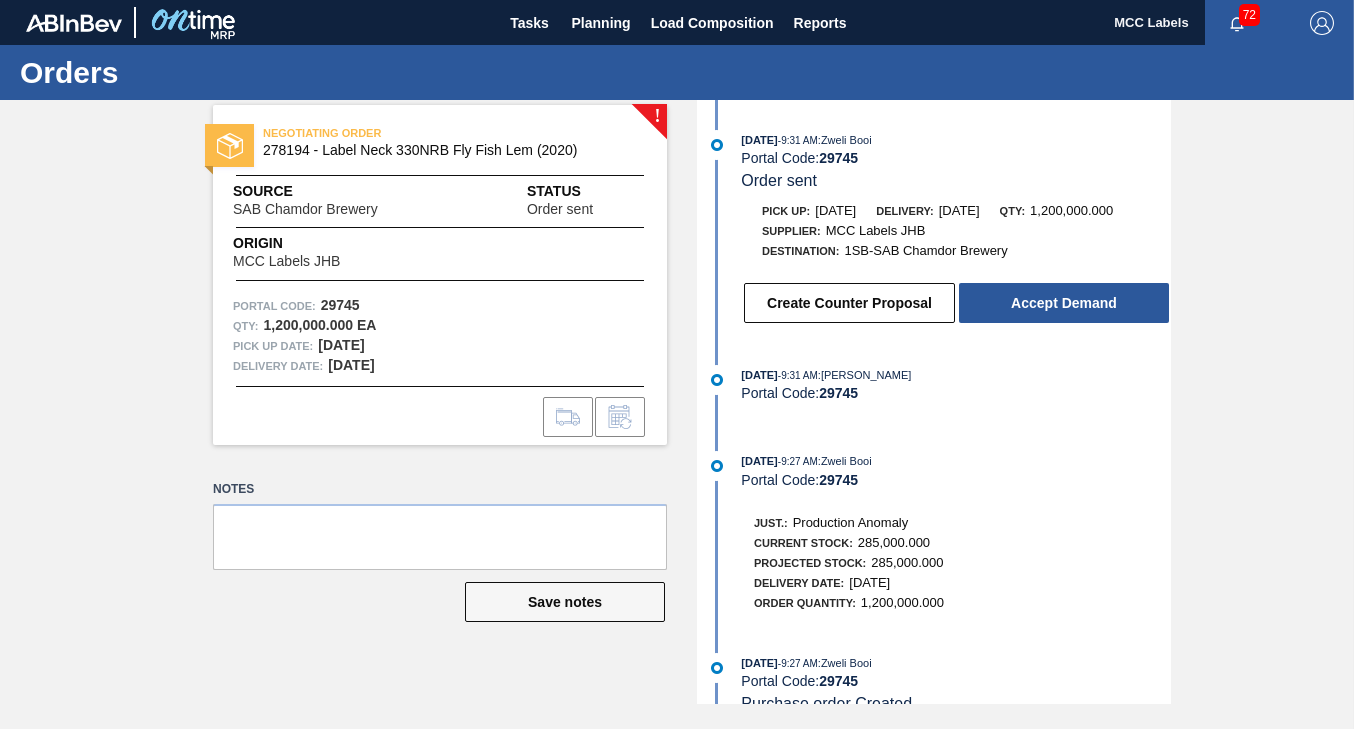 click on "Accept Demand" at bounding box center [1064, 303] 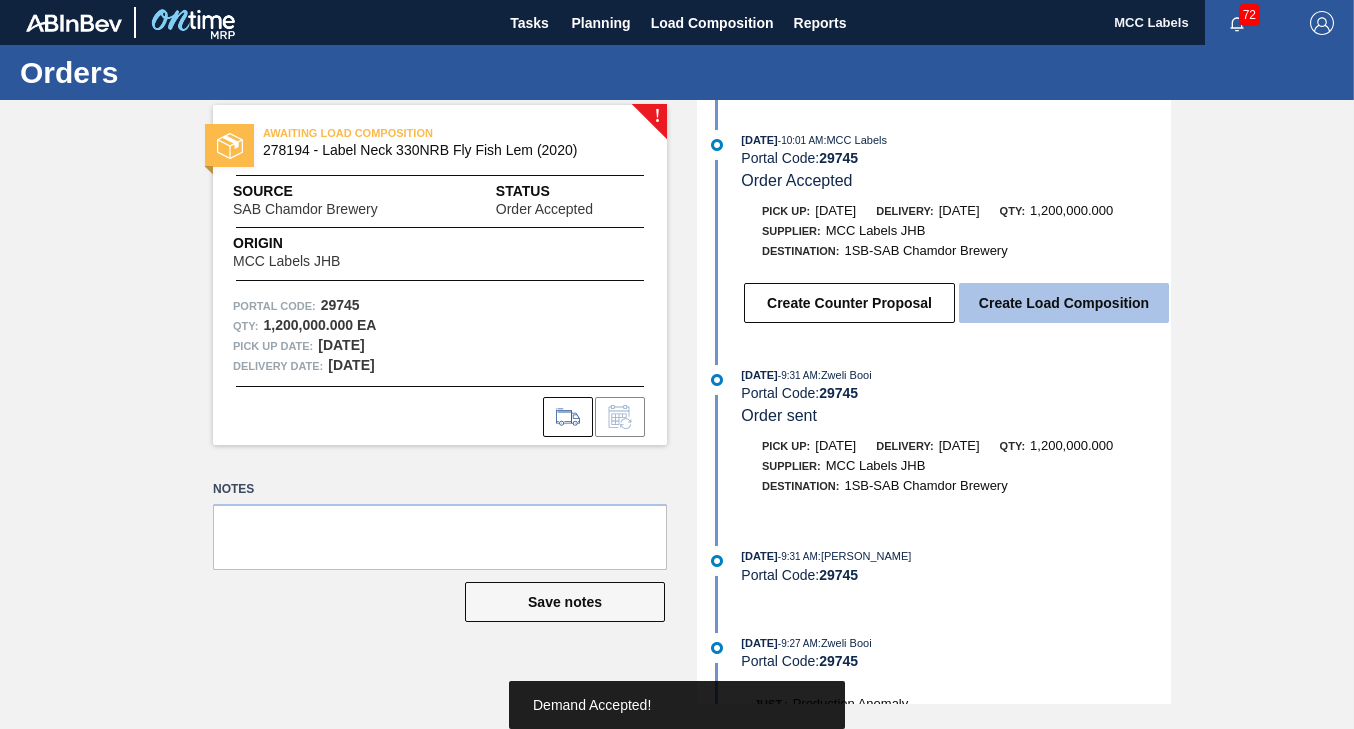 click on "Create Load Composition" at bounding box center [1064, 303] 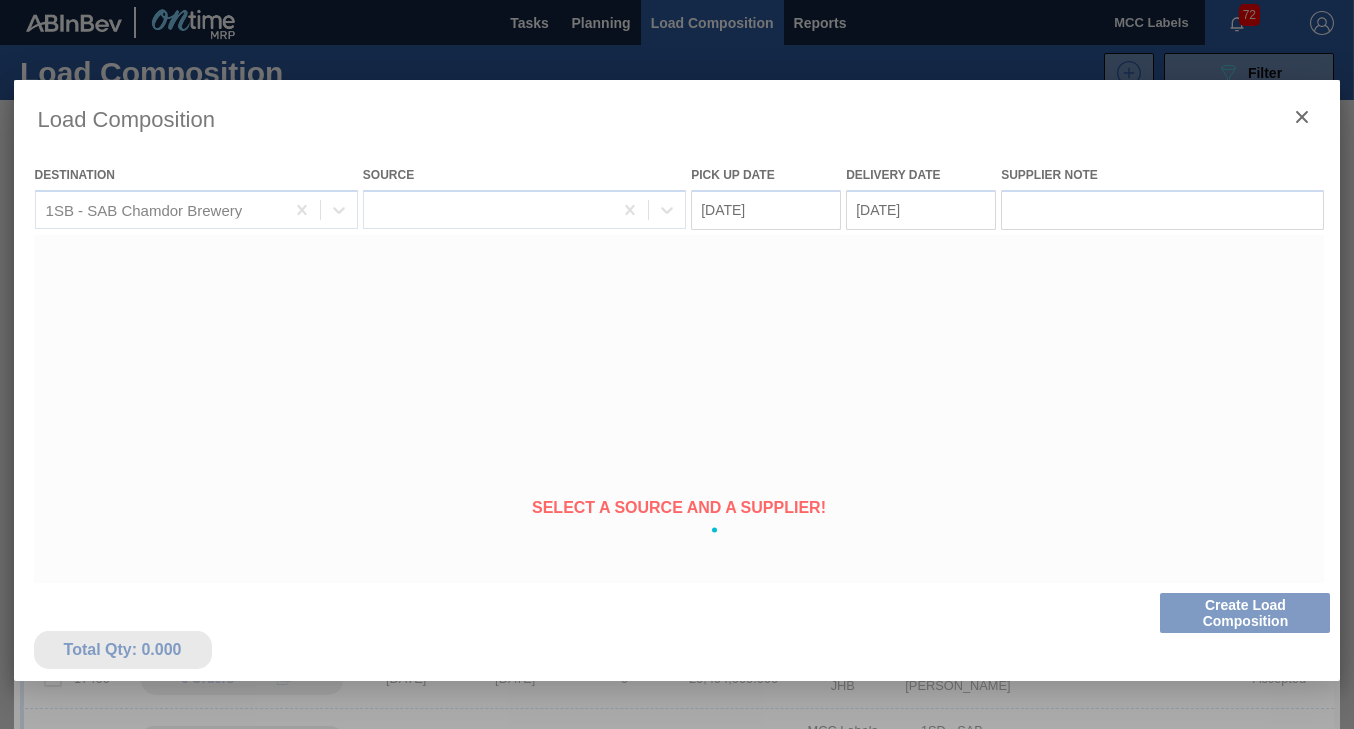 type on "[DATE]" 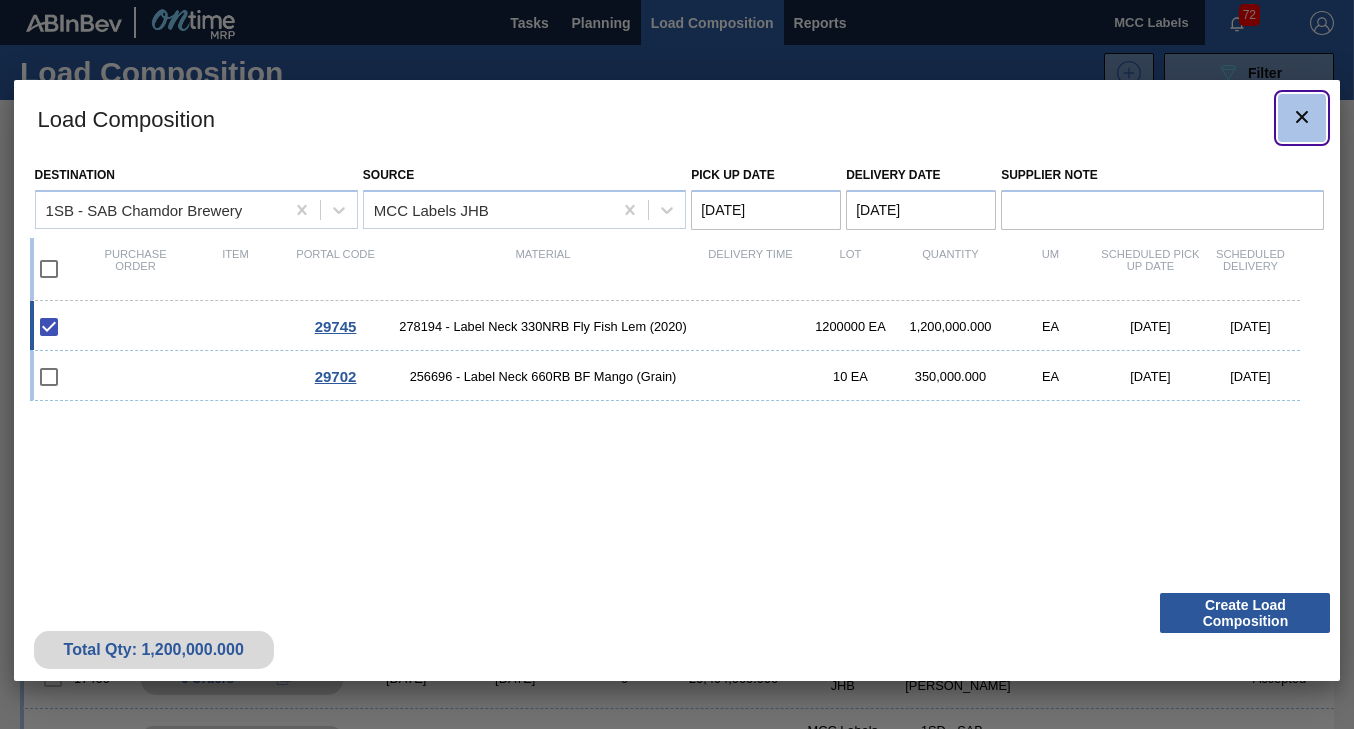 click 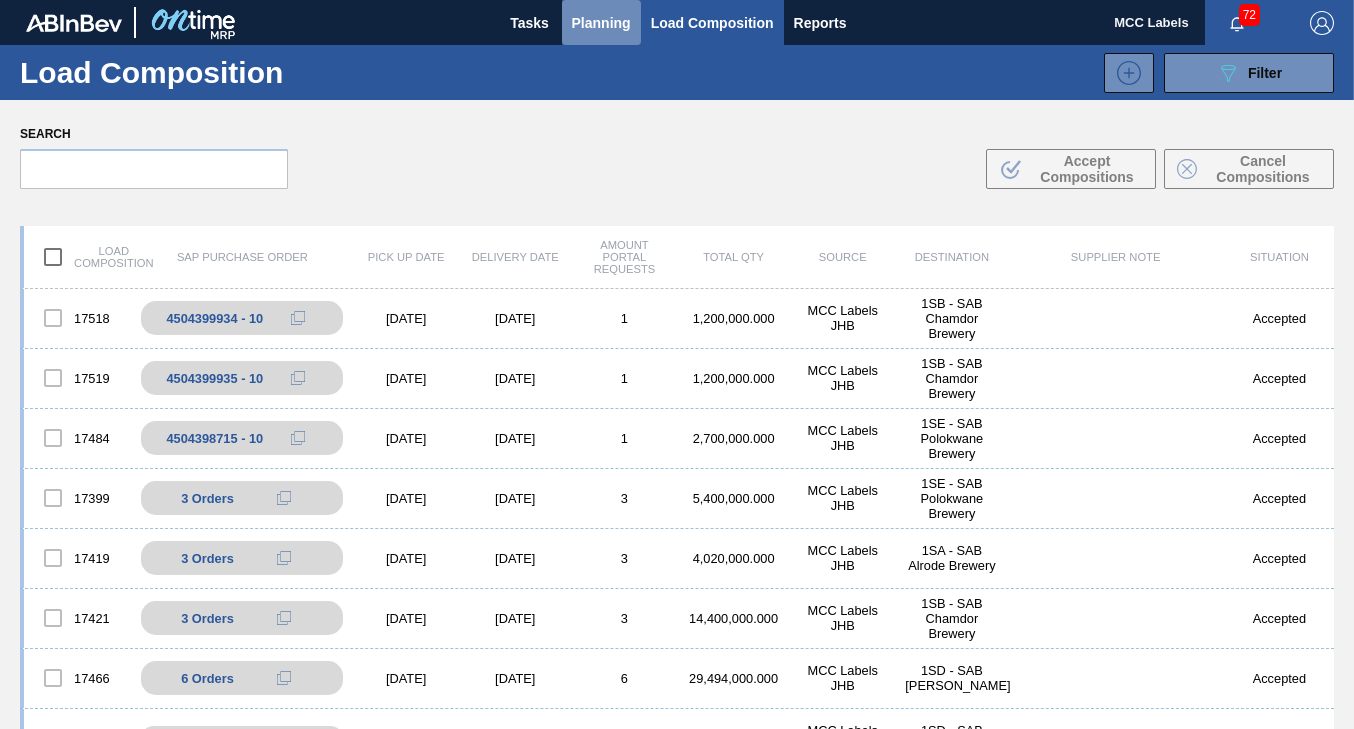click on "Planning" at bounding box center [601, 23] 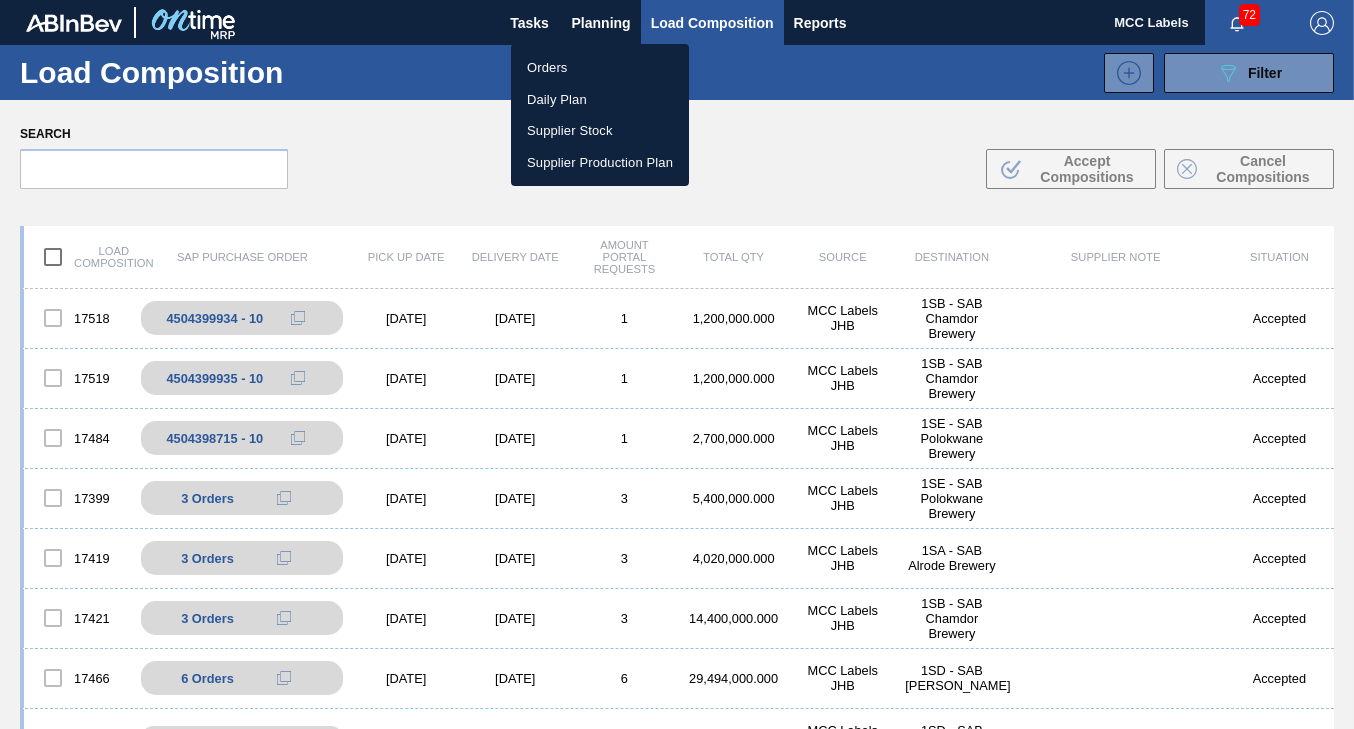 click on "Orders" at bounding box center [600, 68] 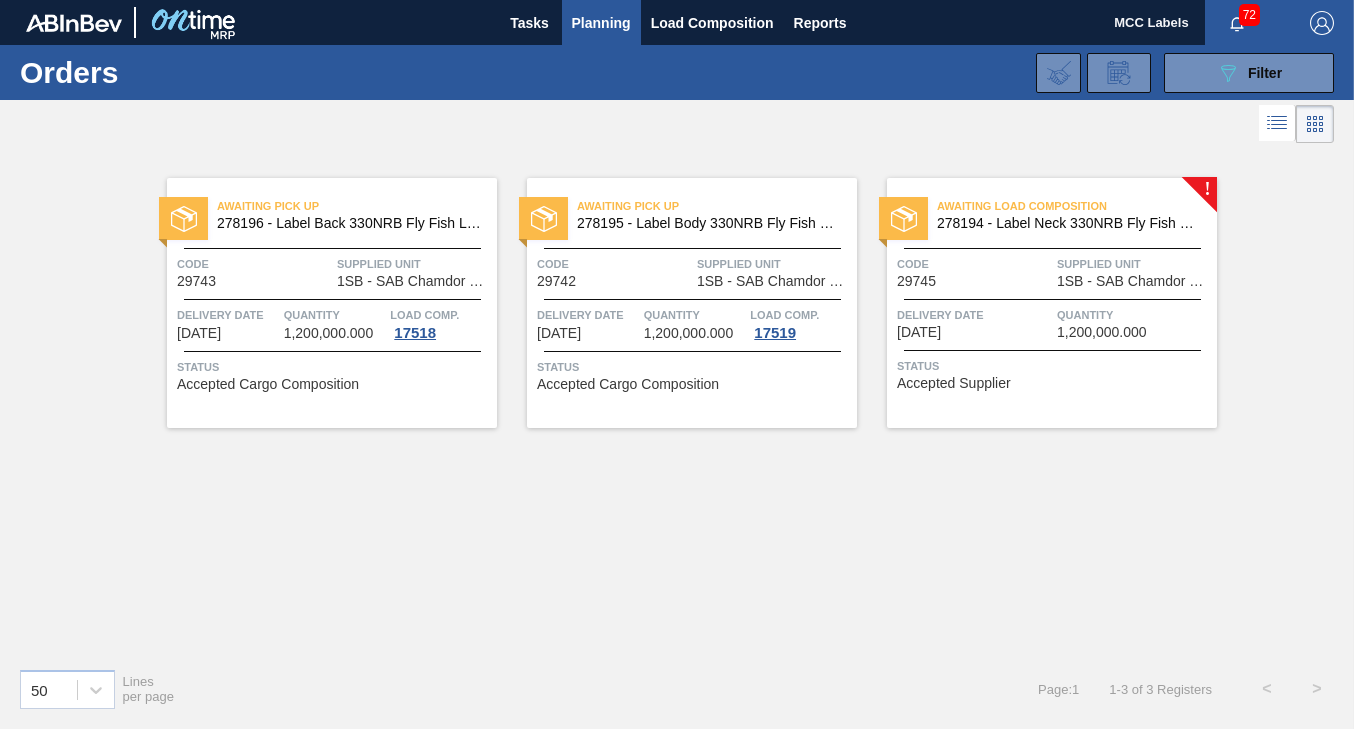 click on "Awaiting Load Composition 278194 - Label Neck 330NRB Fly Fish Lem (2020) Code 29745 Supplied Unit 1SB - SAB Chamdor Brewery Delivery Date [DATE] Quantity 1,200,000.000 Status Accepted Supplier" at bounding box center [1052, 303] 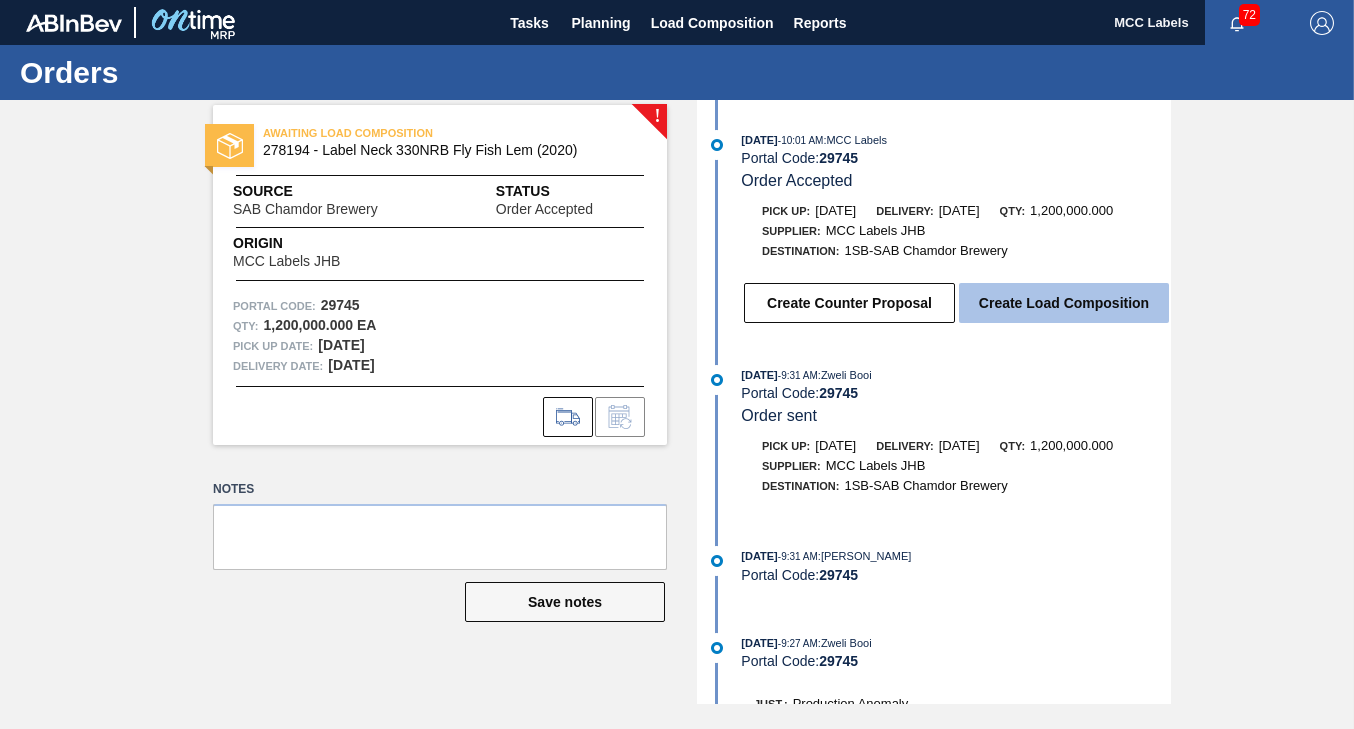 click on "Create Load Composition" at bounding box center [1064, 303] 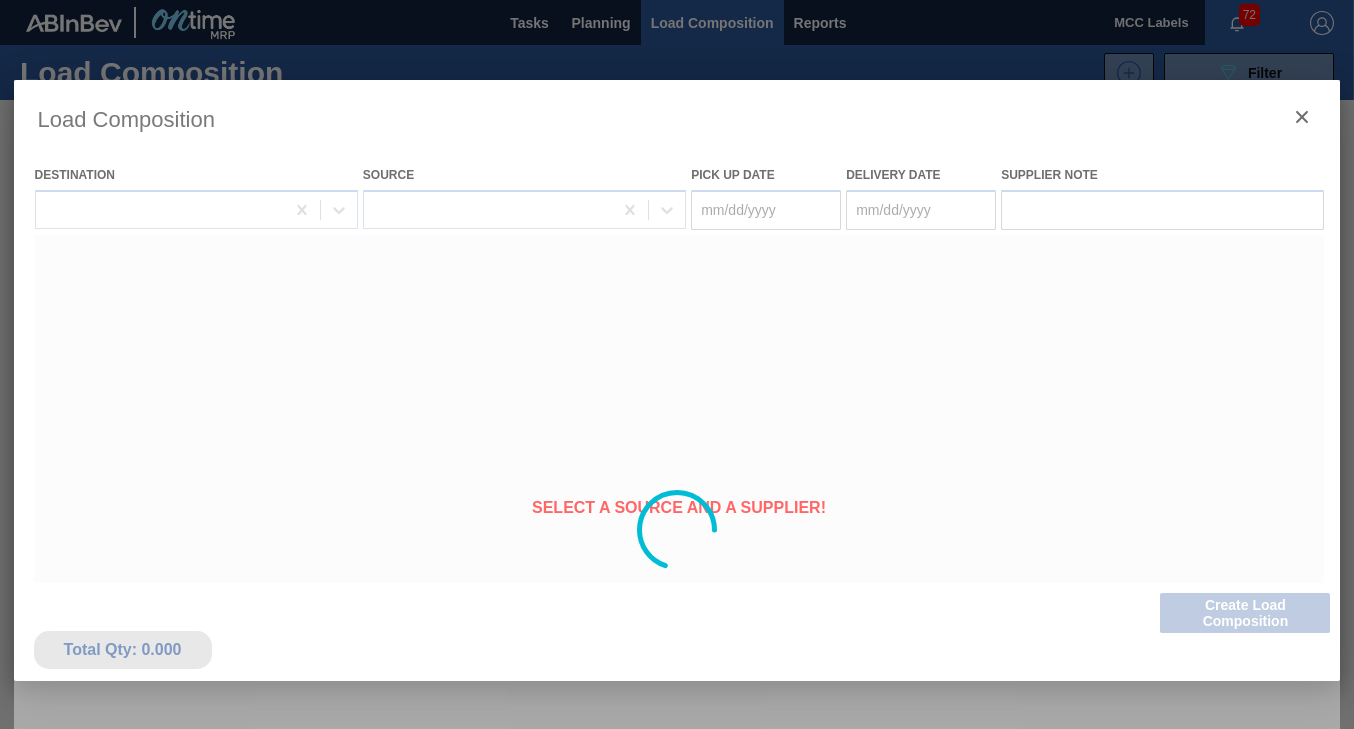 type on "[DATE]" 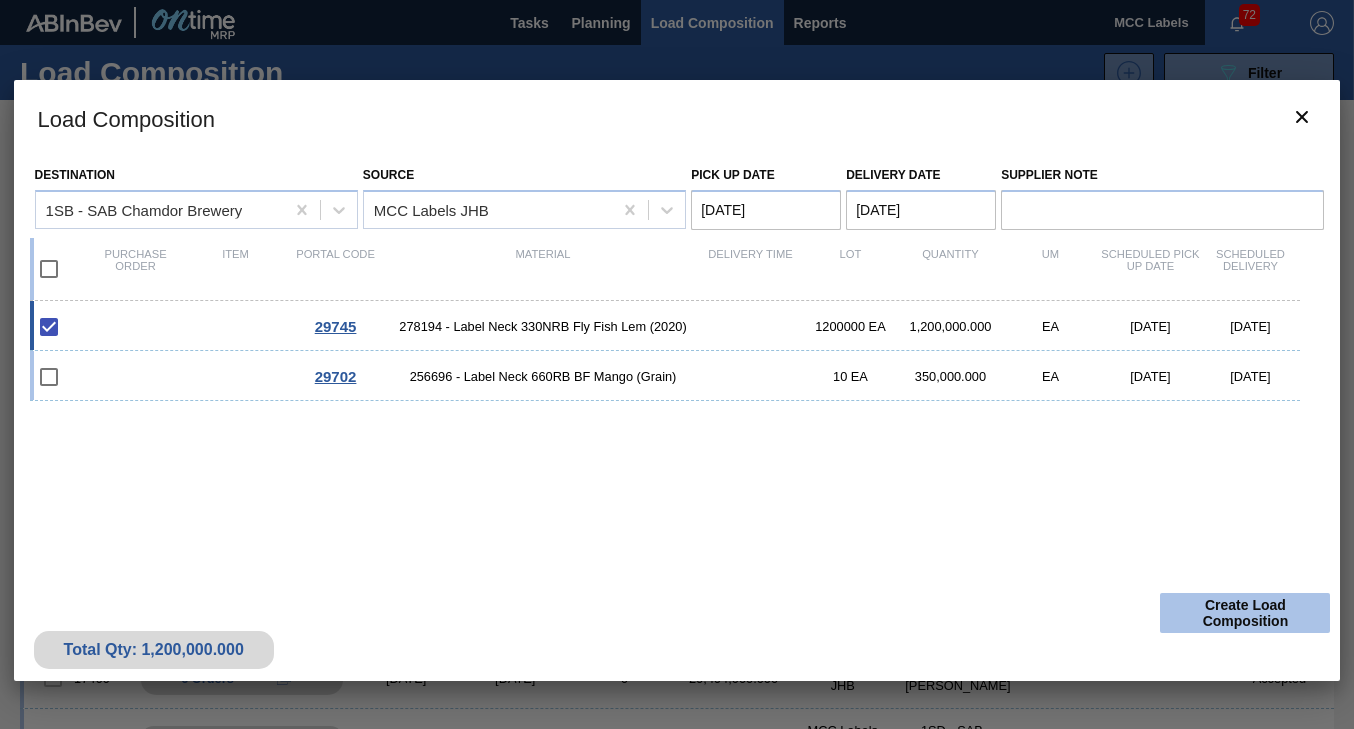 click on "Create Load Composition" at bounding box center [1245, 613] 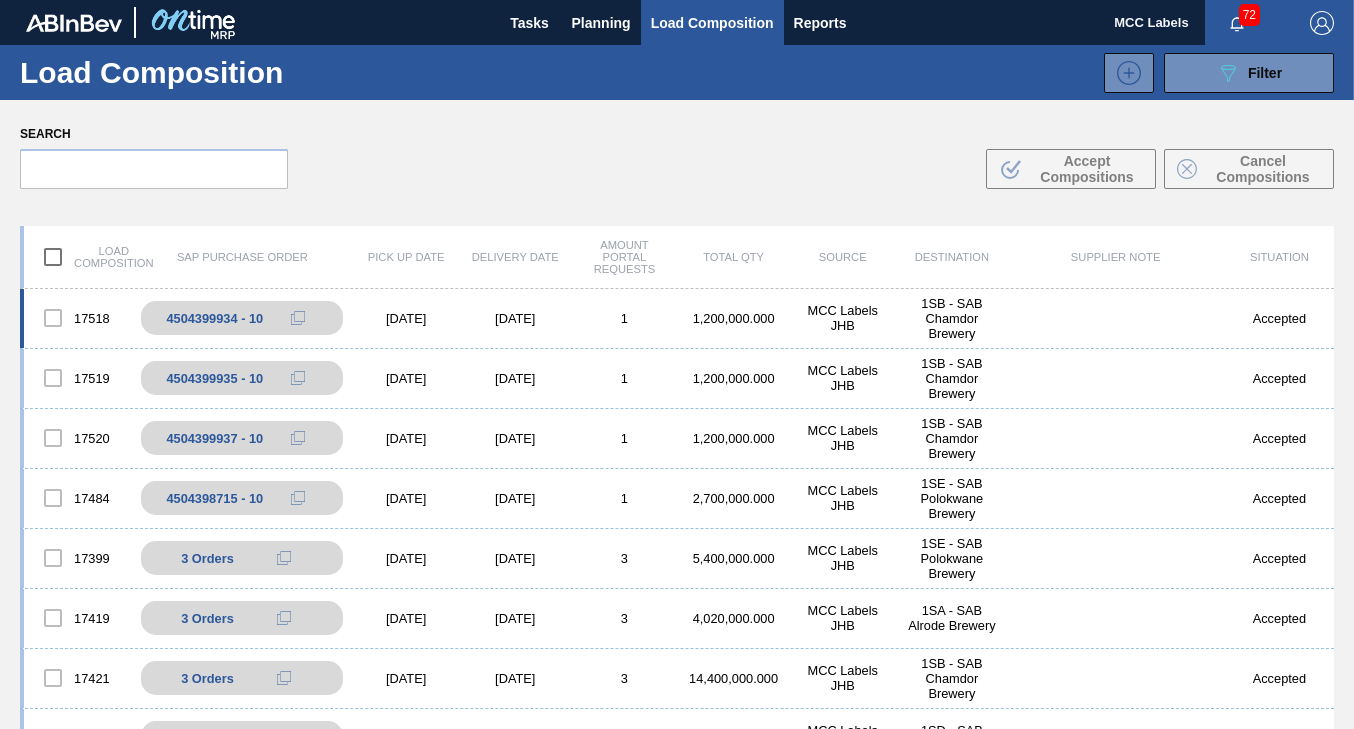 click on "1" at bounding box center (624, 318) 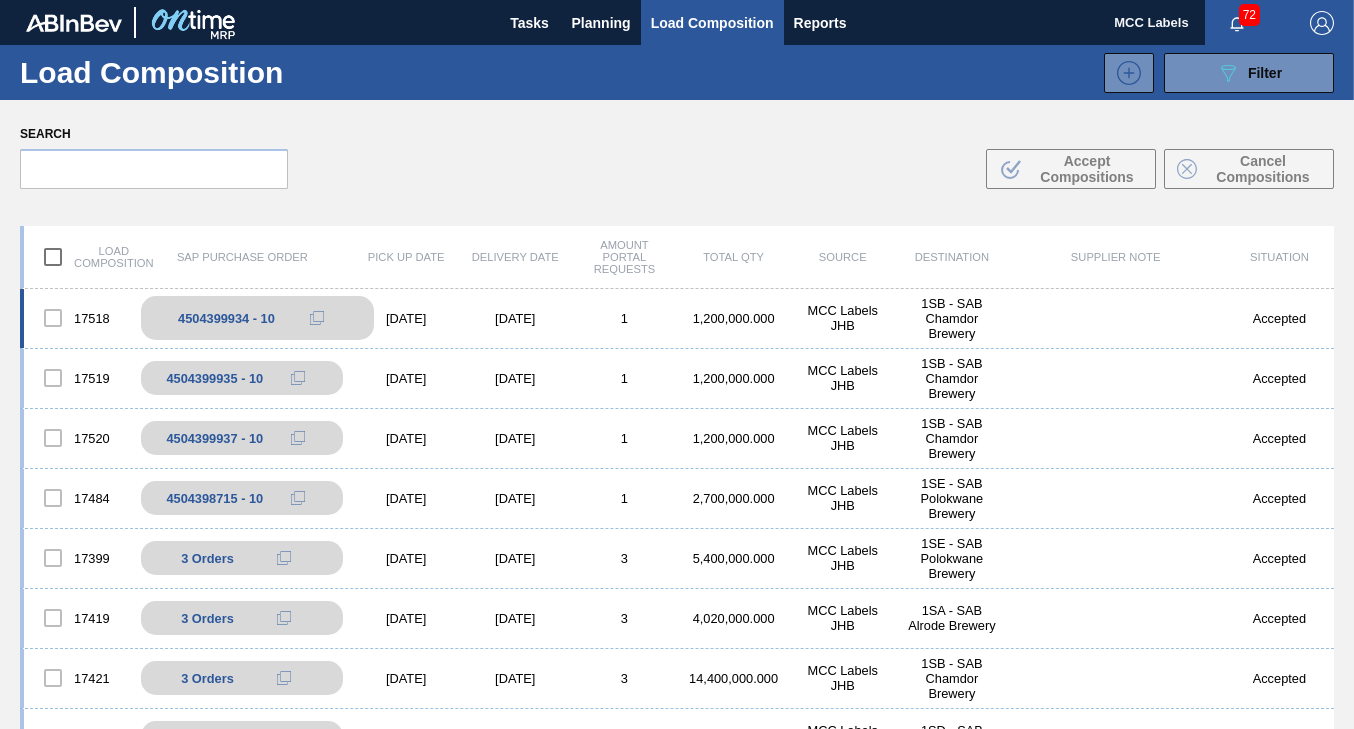click on "Tasks Planning Load Composition Reports MCC Labels 72 Mark all as read Load Composition 089F7B8B-B2A5-4AFE-B5C0-19BA573D28AC Filter 089F7B8B-B2A5-4AFE-B5C0-19BA573D28AC Created with sketchtool. PO SAP Code Load composition Destination Situation Material Group Labeled Family Pick up Date from Pick up Date to Delivery date from Delivery date to Delivery time from Delivery time to Search Clear Search Search .b{fill:var(--color-action-default)} Accept Compositions Cancel Compositions Load composition SAP Purchase Order Pick up Date Delivery Date Amount Portal Requests Total Qty Source Destination Supplier Note Situation 17518 4504399934 - 10 [DATE] [DATE] 1 1,200,000.000 MCC Labels JHB 1SB - SAB Chamdor Brewery Accepted 17519 4504399935 - 10 [DATE] [DATE] 1 1,200,000.000 MCC Labels JHB 1SB - SAB Chamdor Brewery Accepted 17520 4504399937 - 10 [DATE] [DATE] 1 1,200,000.000 MCC Labels JHB 1SB - SAB Chamdor Brewery Accepted 17484 4504398715 - 10 [DATE] [DATE] 1 2,700,000.000 Accepted 3" at bounding box center (677, 0) 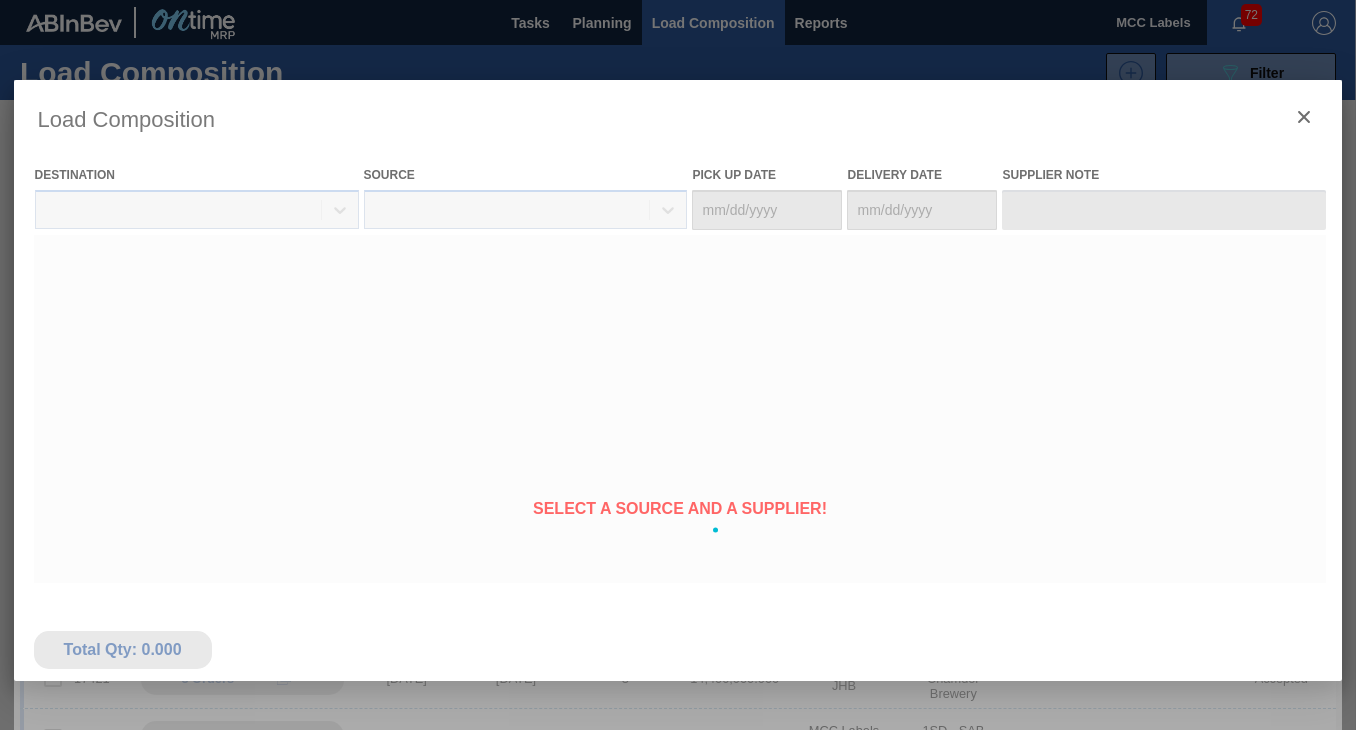 type on "[DATE]" 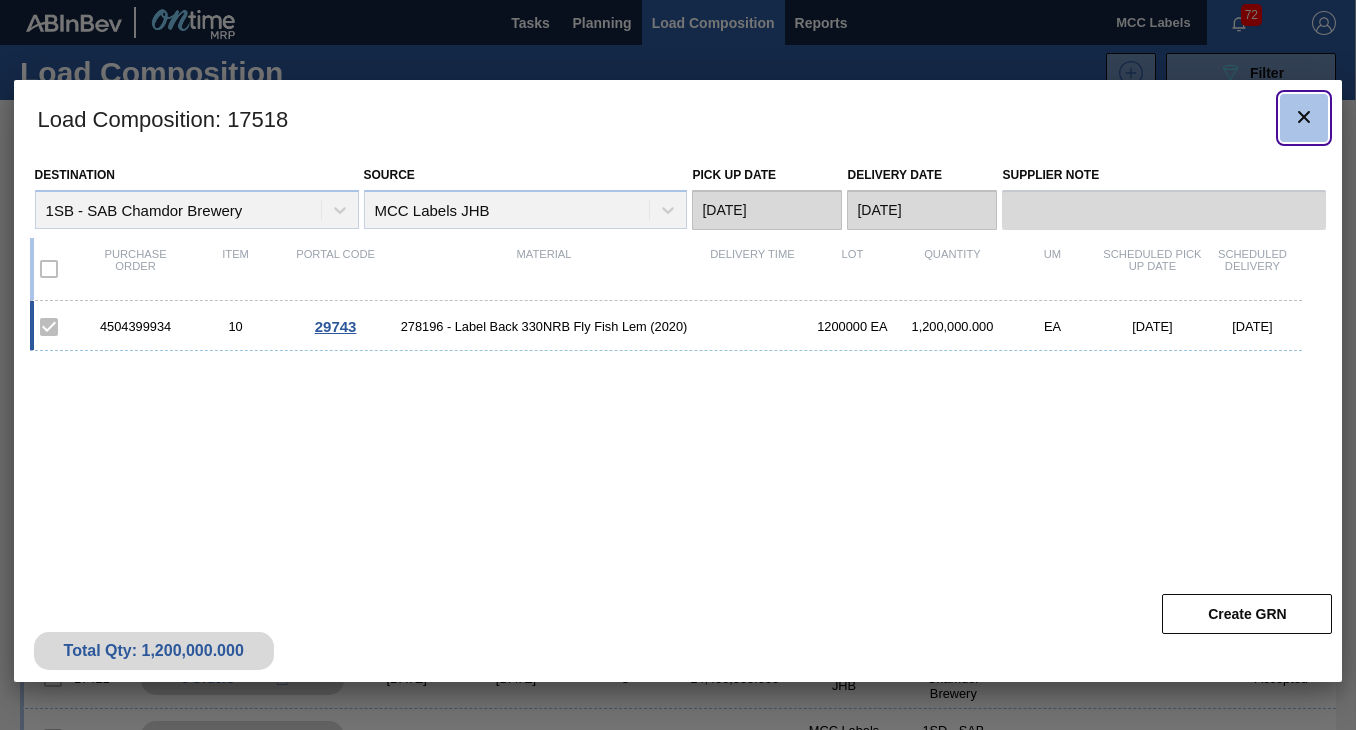 click at bounding box center (1304, 118) 